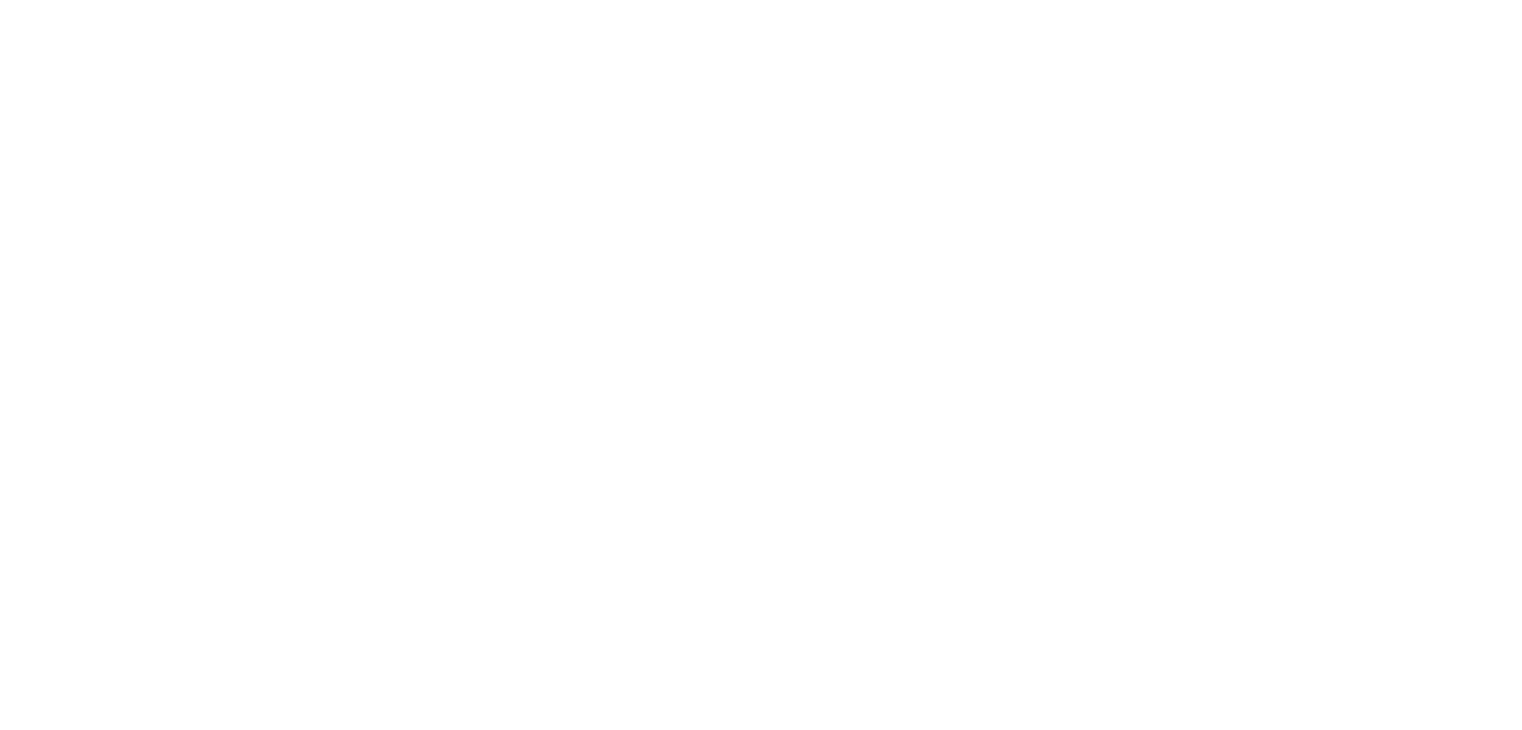 scroll, scrollTop: 0, scrollLeft: 0, axis: both 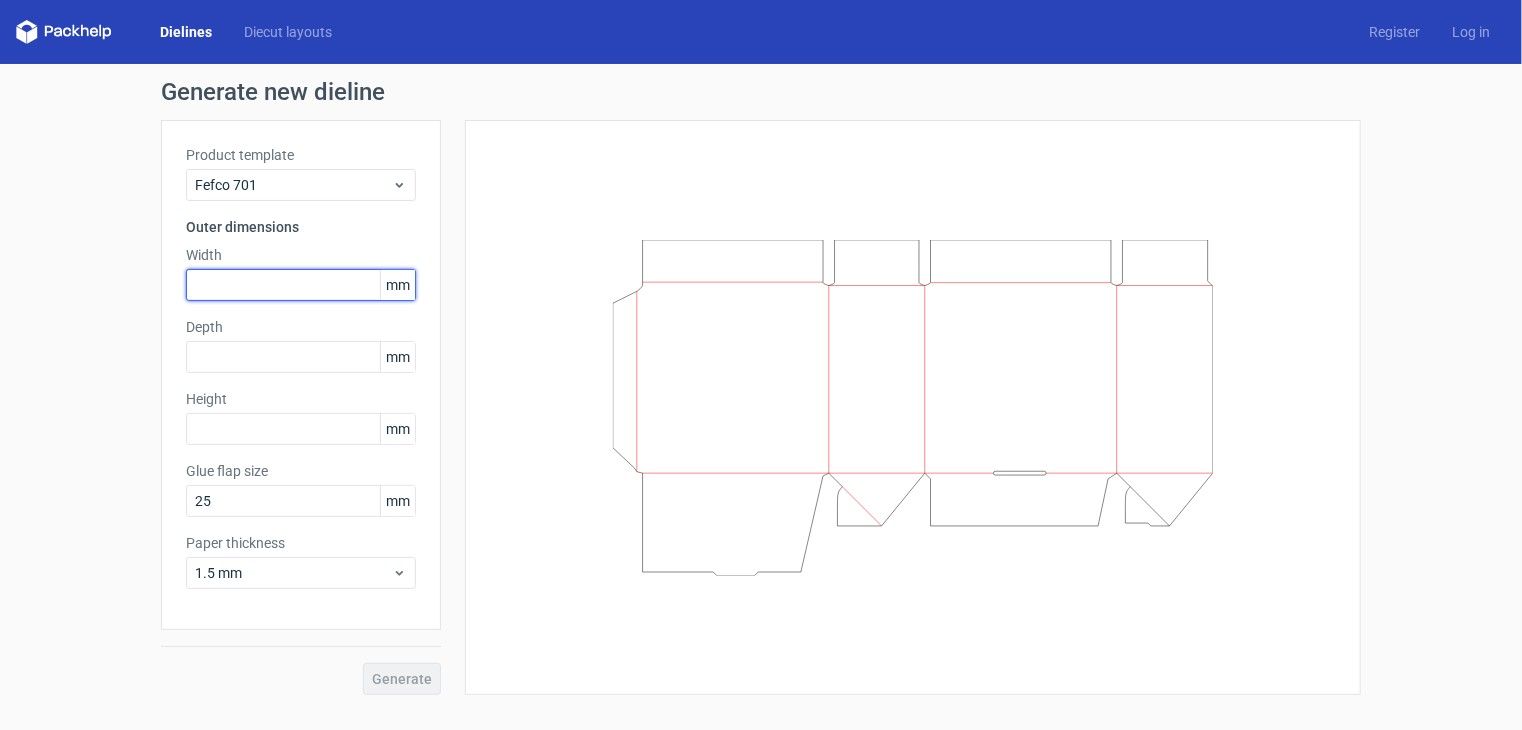 click at bounding box center [301, 285] 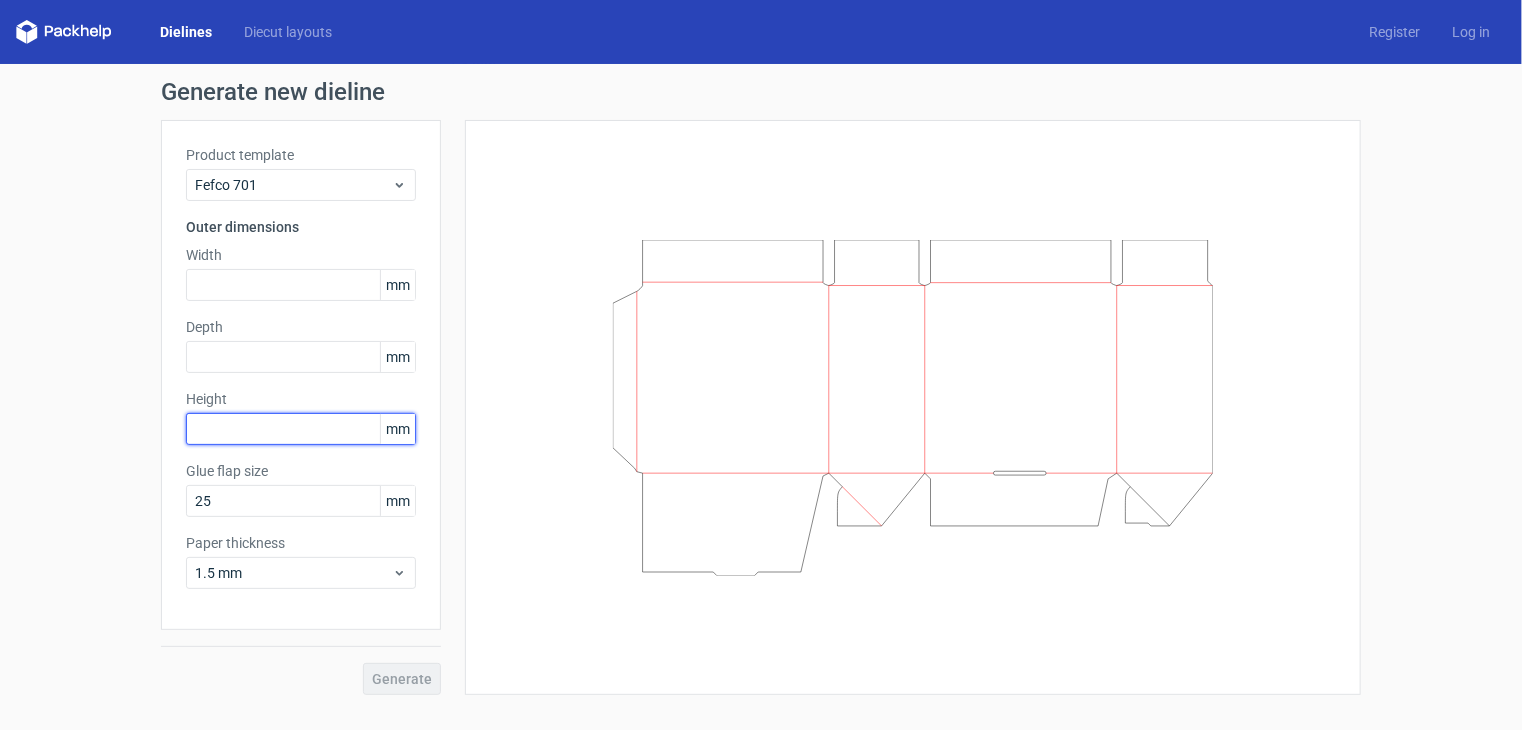 click at bounding box center [301, 429] 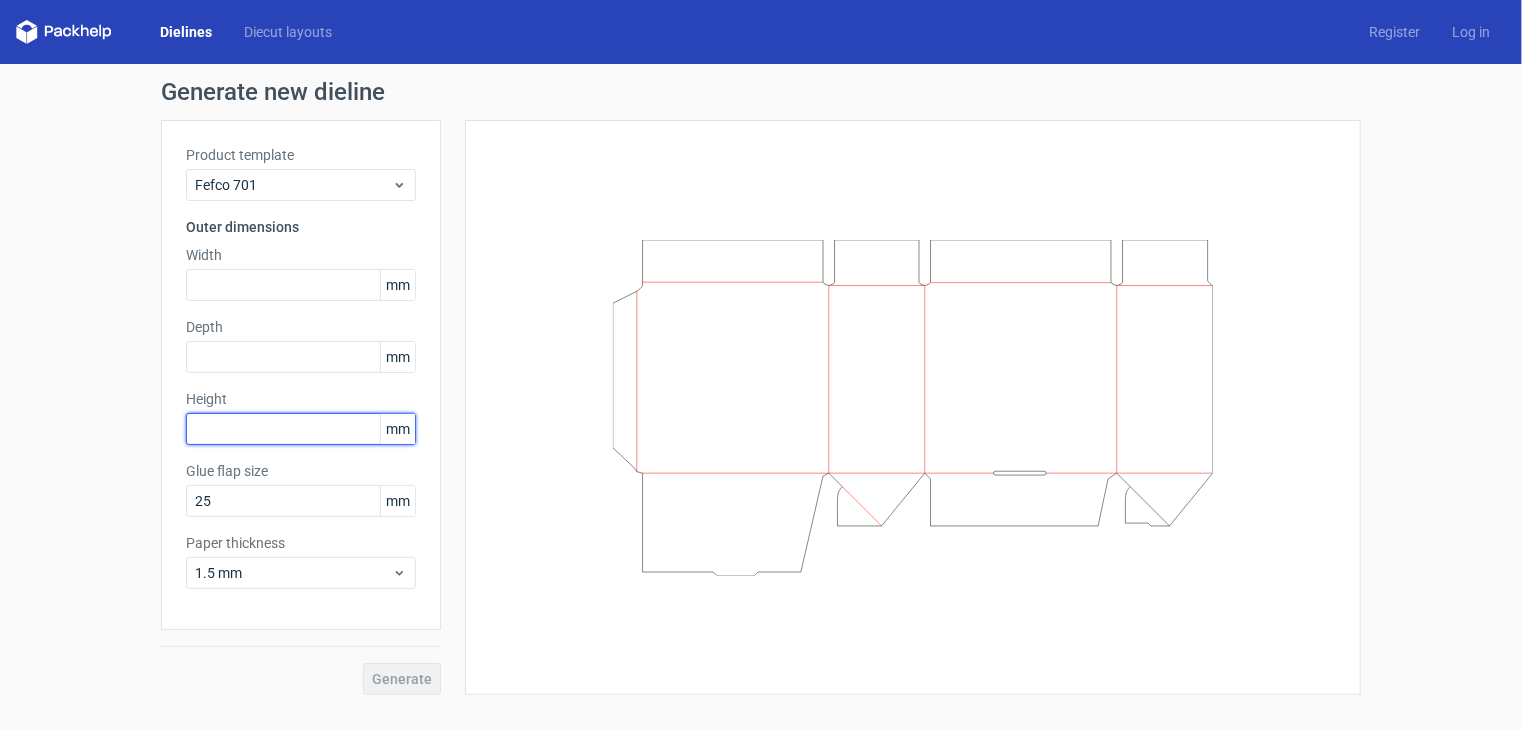 type on "9" 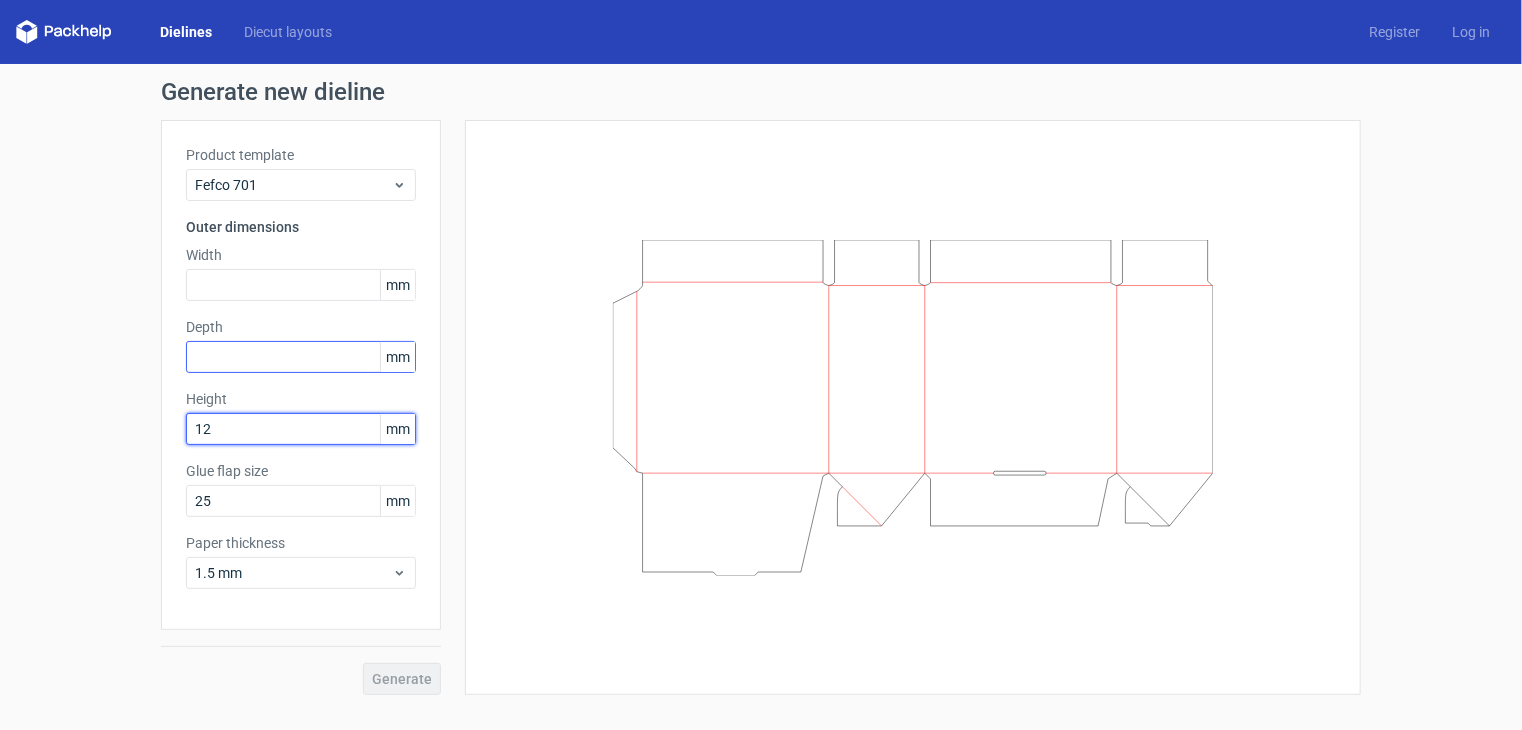 type on "12" 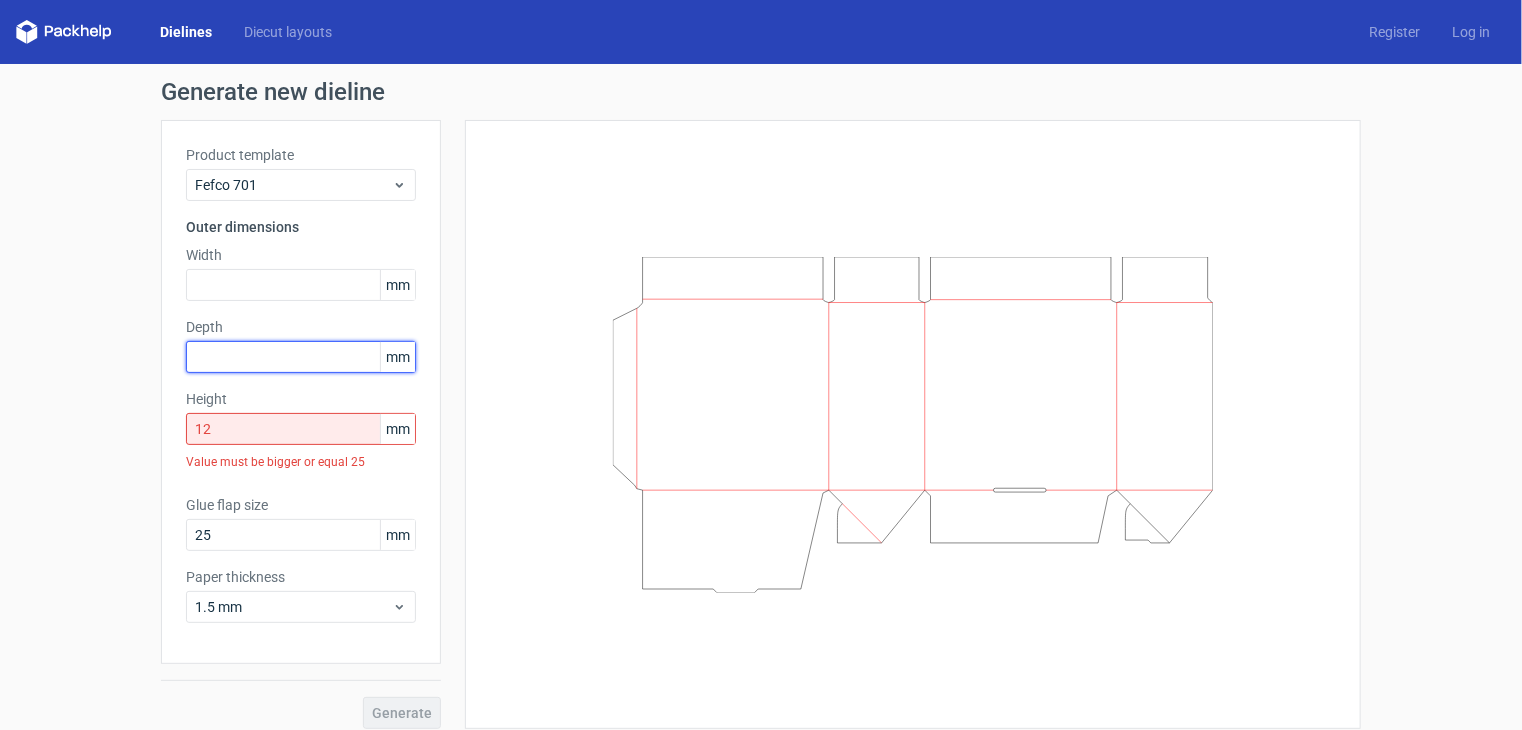 click at bounding box center [301, 357] 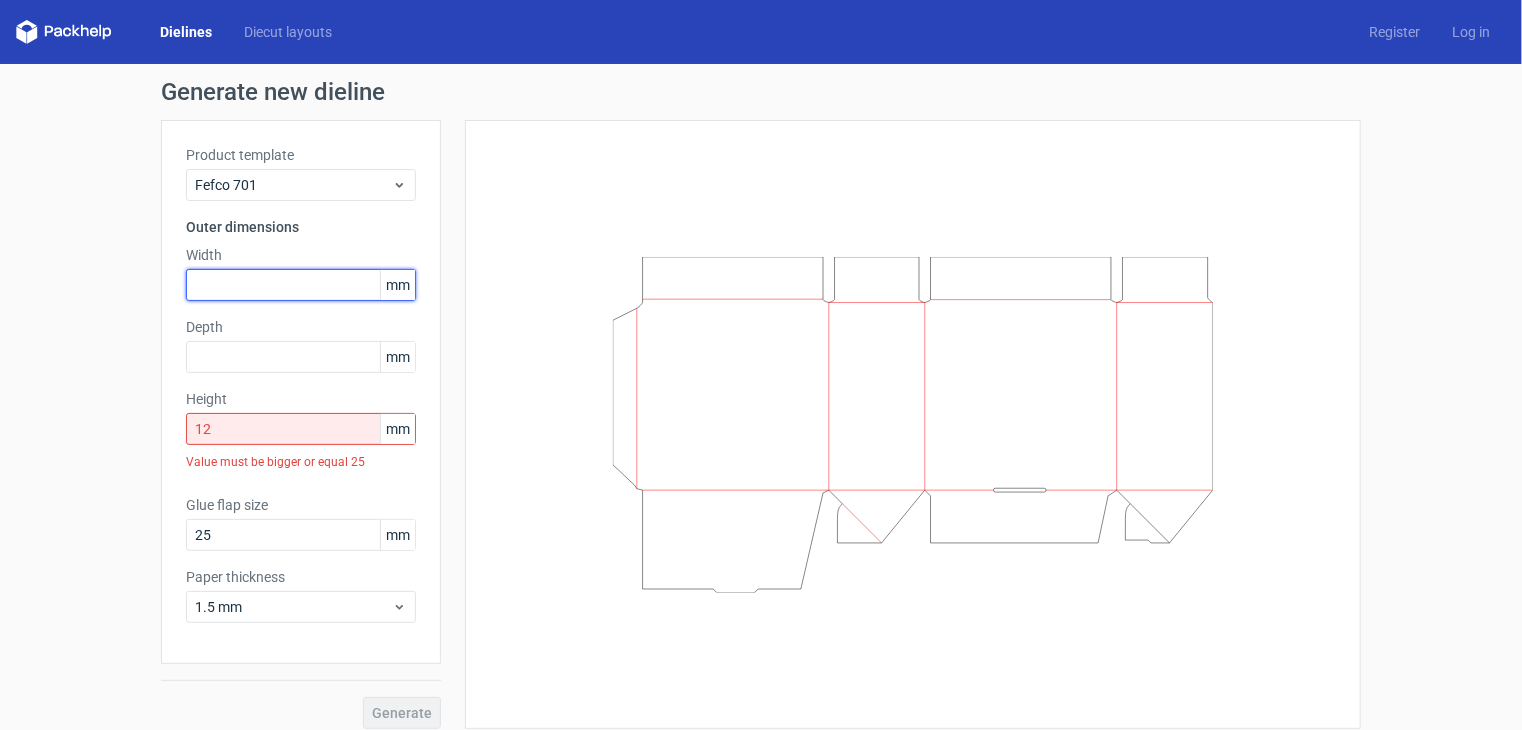 click at bounding box center [301, 285] 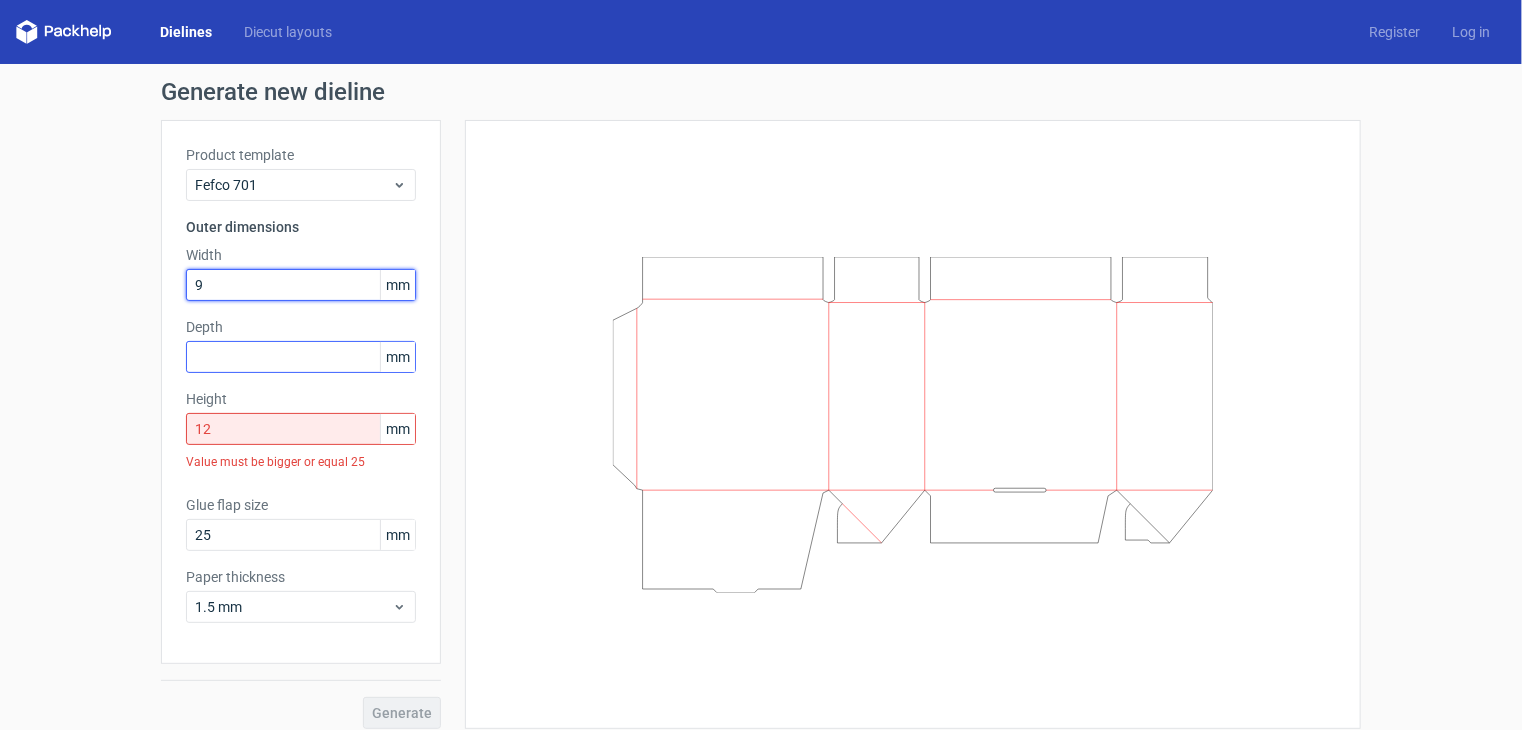 type on "9" 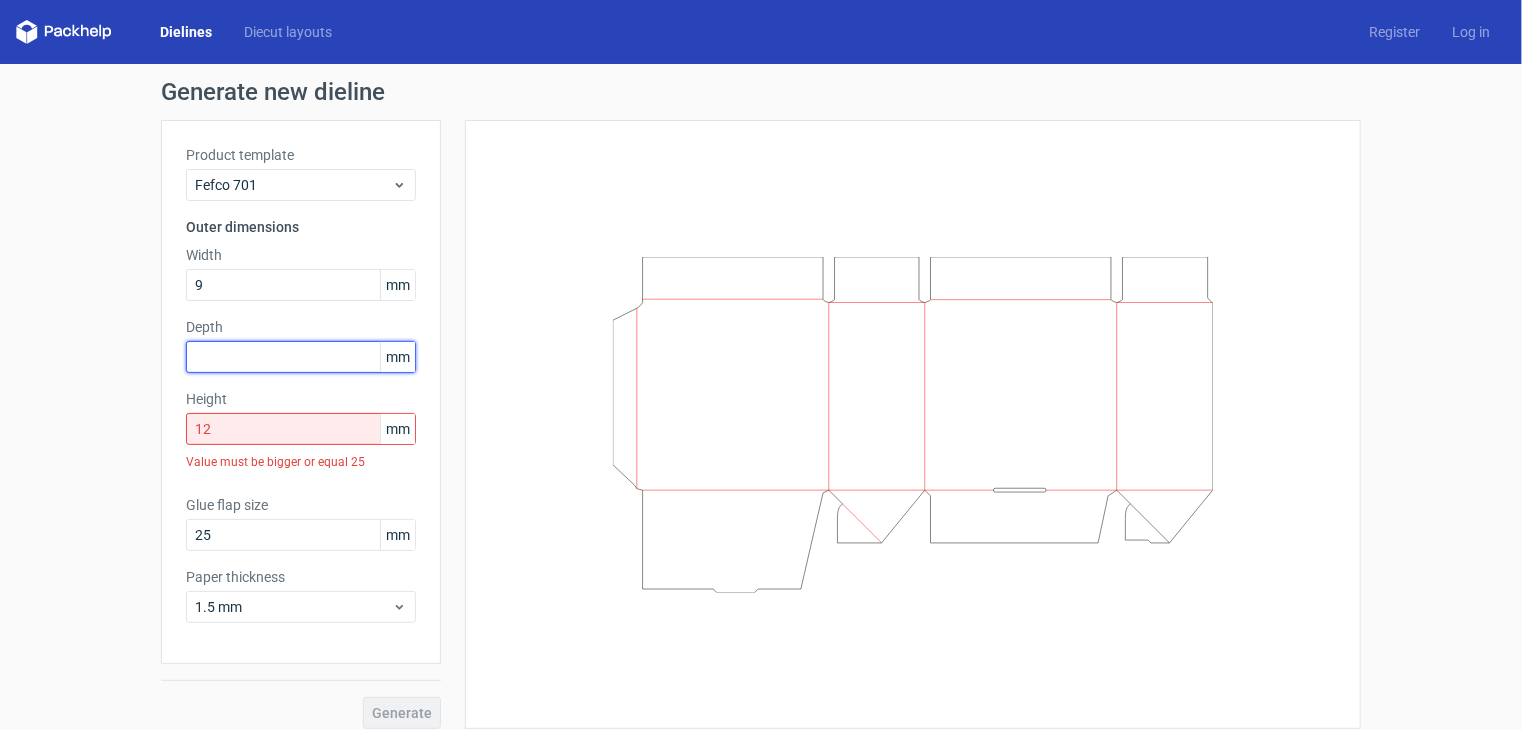 click on "Depth mm" at bounding box center (301, 345) 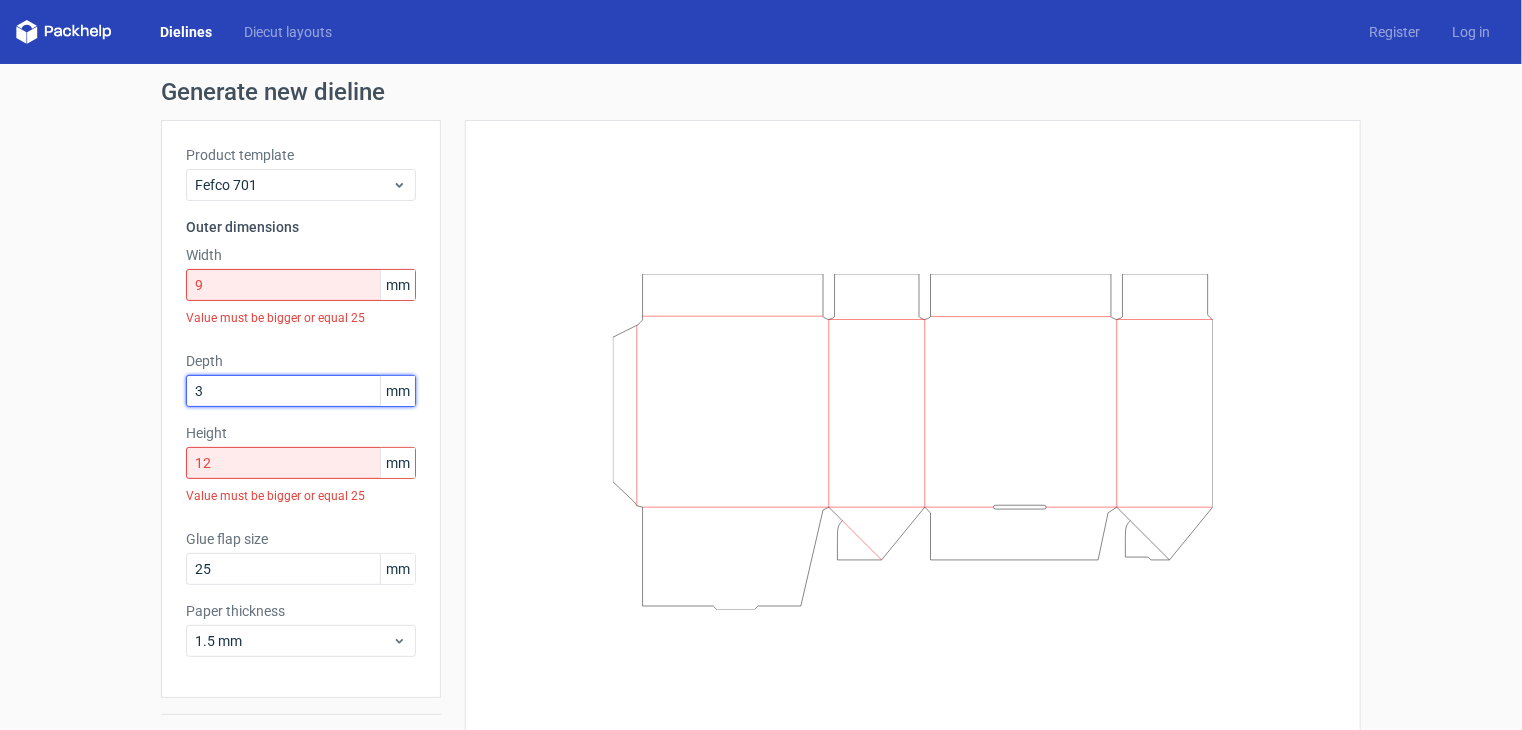 type on "3" 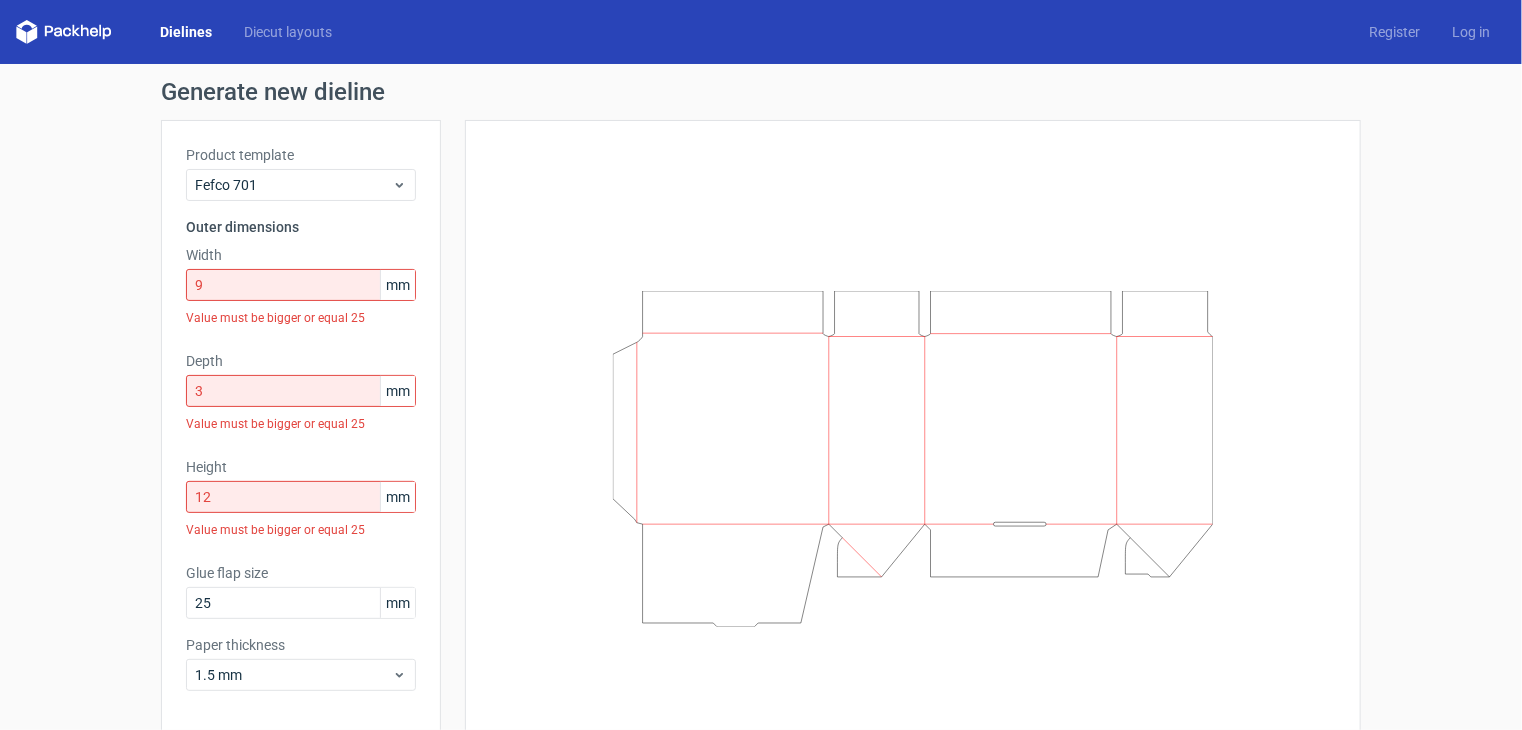 click on "Product template Fefco 701 Outer dimensions Width [NUMBER] mm Value must be bigger or equal [NUMBER] Depth [NUMBER] mm Value must be bigger or equal [NUMBER] Height [NUMBER] mm Value must be bigger or equal [NUMBER] Glue flap size [NUMBER] mm Paper thickness [NUMBER] mm" at bounding box center (301, 426) 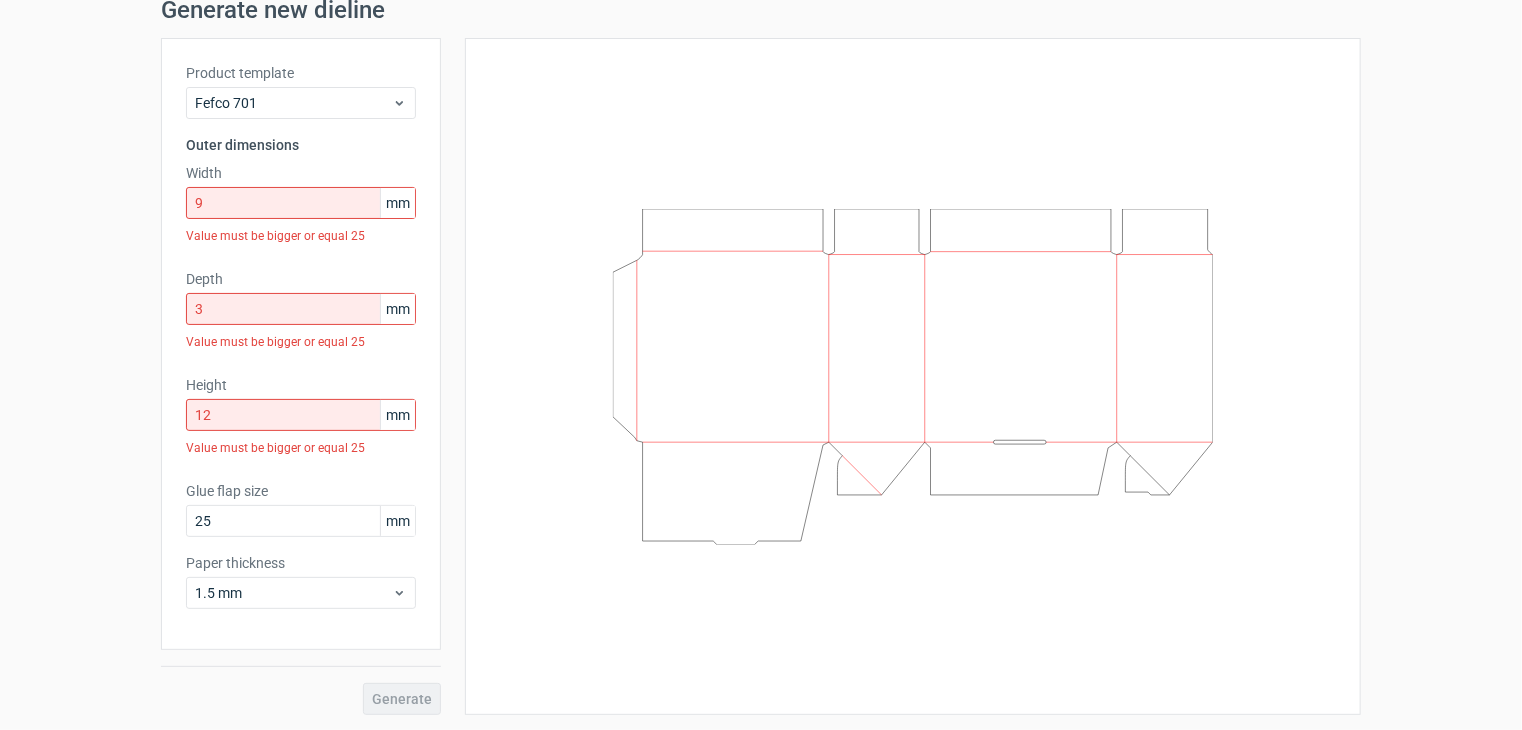 click on "Product template Fefco 701 Outer dimensions Width [NUMBER] mm Value must be bigger or equal [NUMBER] Depth [NUMBER] mm Value must be bigger or equal [NUMBER] Height [NUMBER] mm Value must be bigger or equal [NUMBER] Glue flap size [NUMBER] mm Paper thickness [NUMBER] mm" at bounding box center (301, 344) 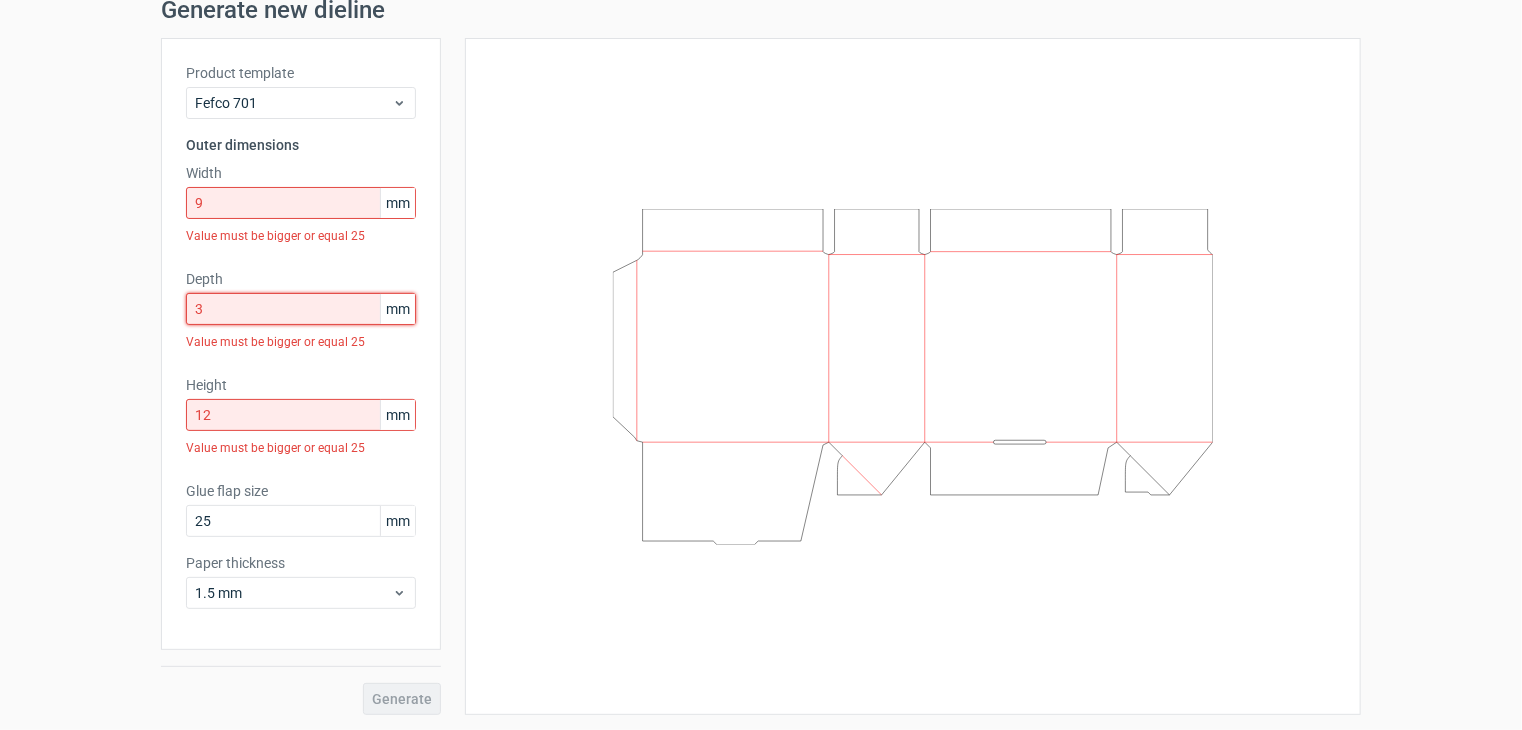 click on "3" at bounding box center [301, 309] 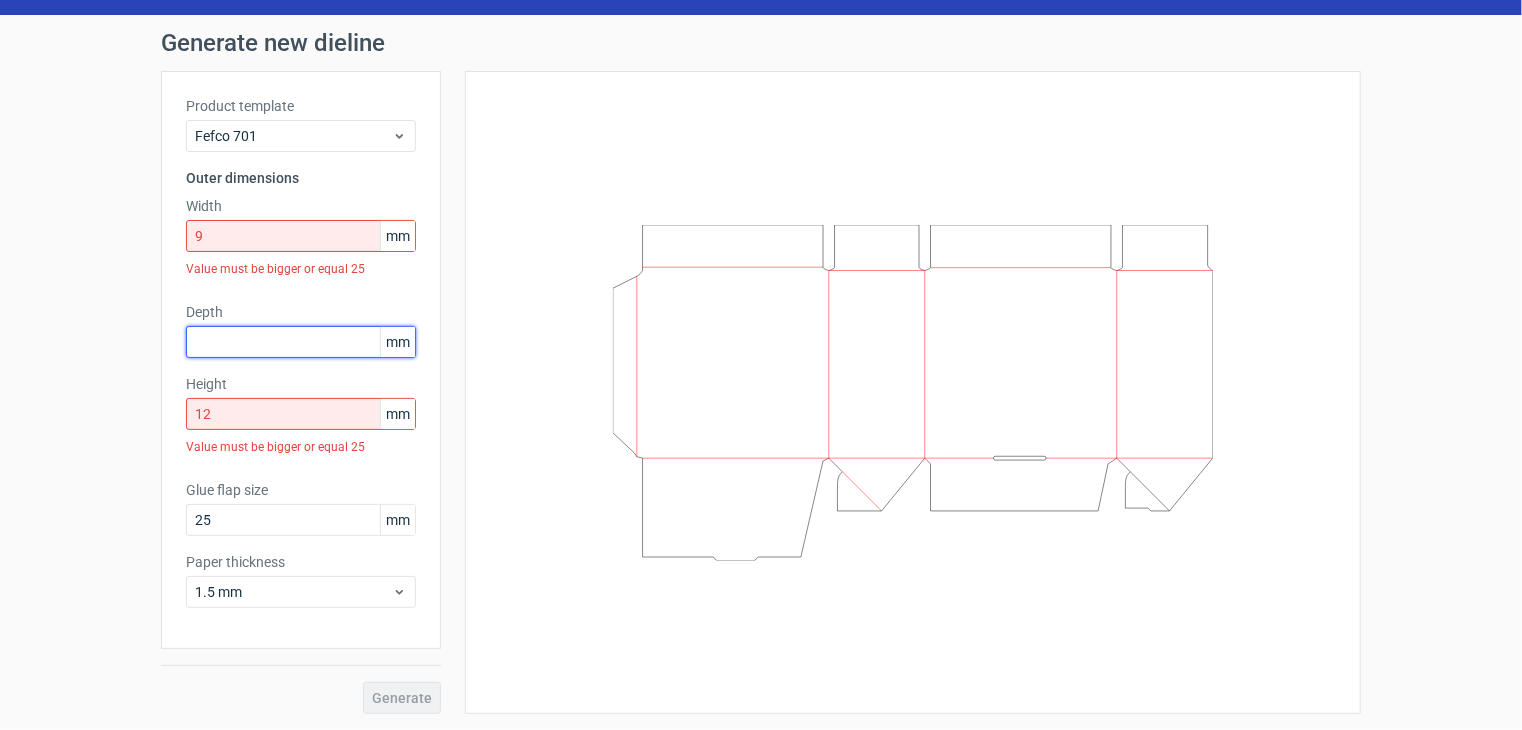 scroll, scrollTop: 48, scrollLeft: 0, axis: vertical 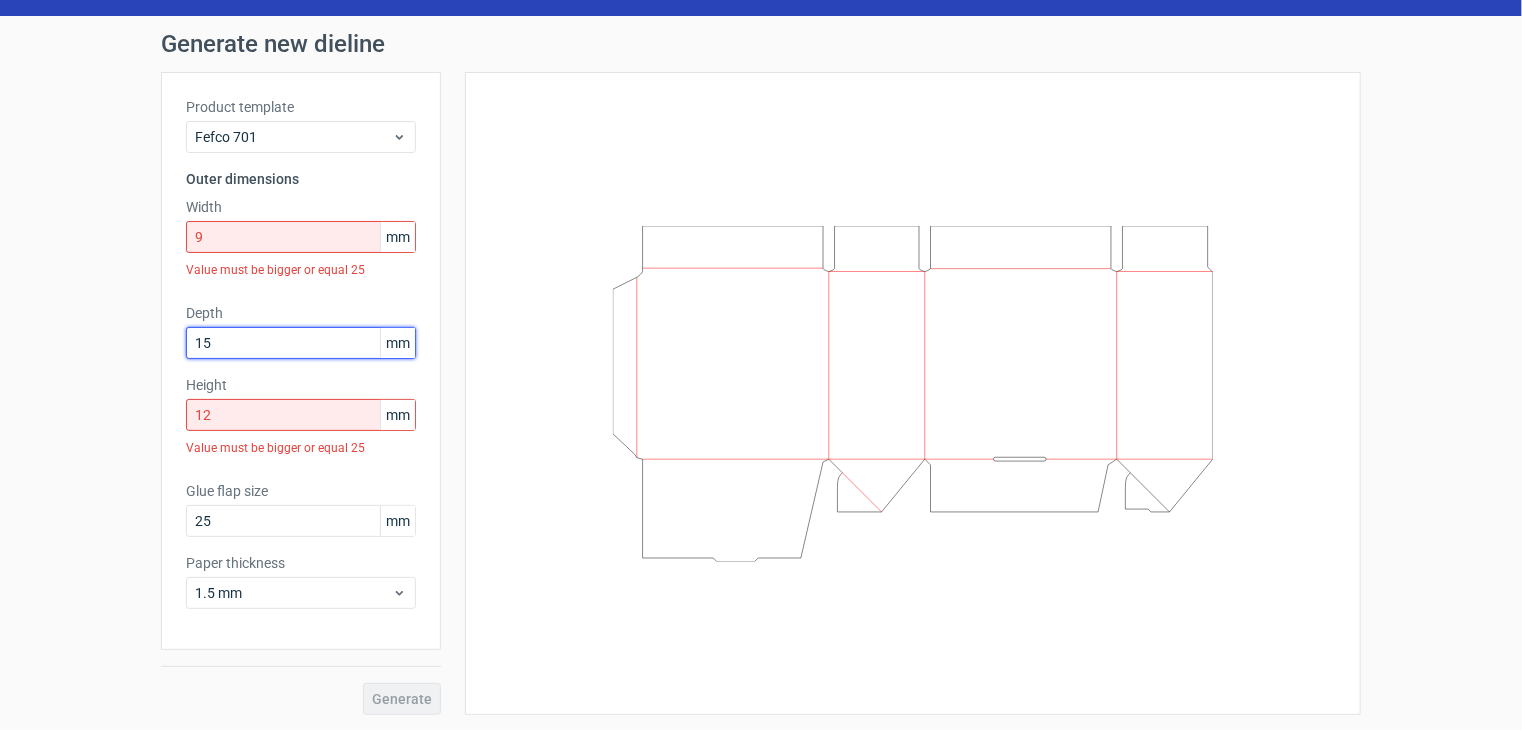 type on "1" 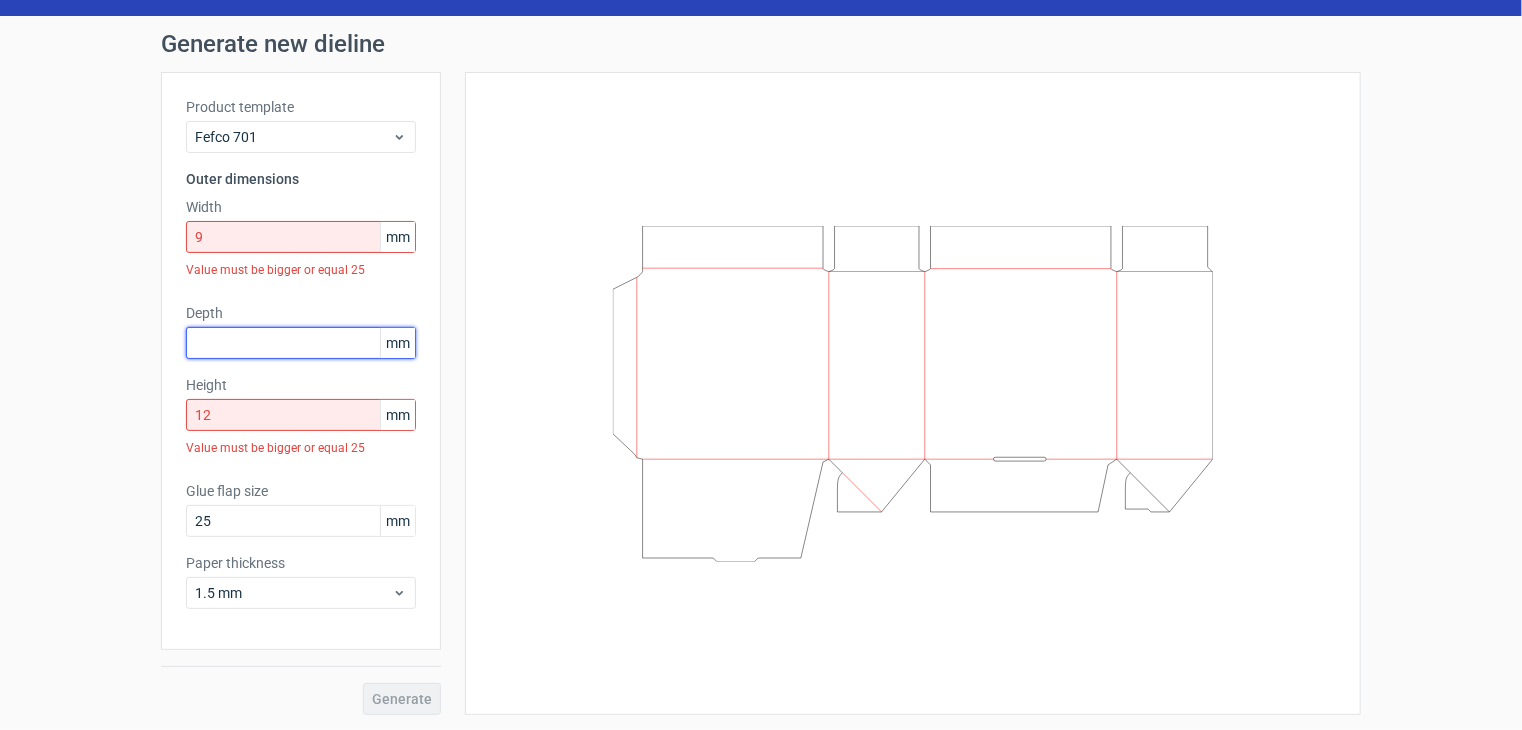 type on "3" 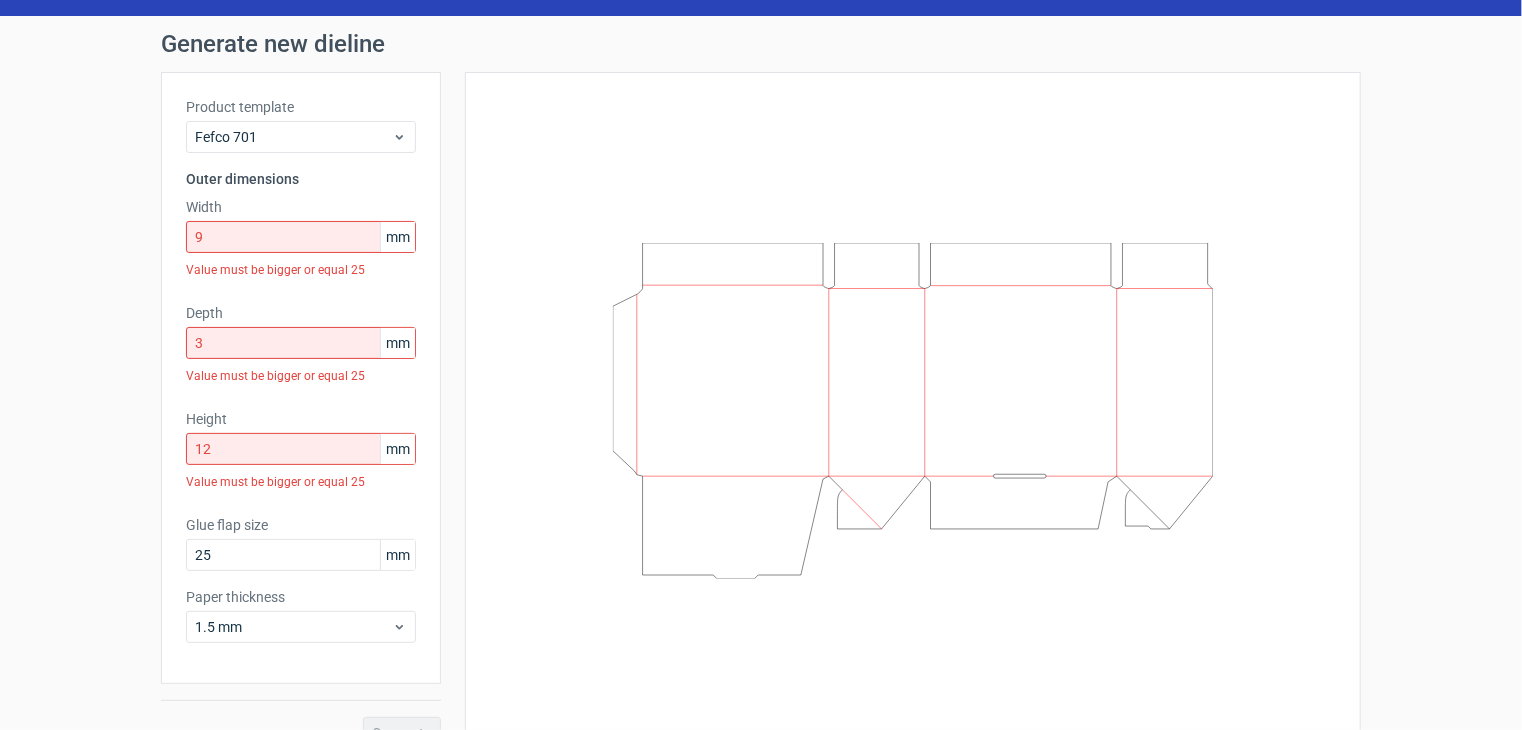 click on "Product template Fefco 701 Outer dimensions Width [NUMBER] mm Value must be bigger or equal [NUMBER] Depth [NUMBER] mm Value must be bigger or equal [NUMBER] Height [NUMBER] mm Value must be bigger or equal [NUMBER] Glue flap size [NUMBER] mm Paper thickness [NUMBER] mm" at bounding box center [301, 378] 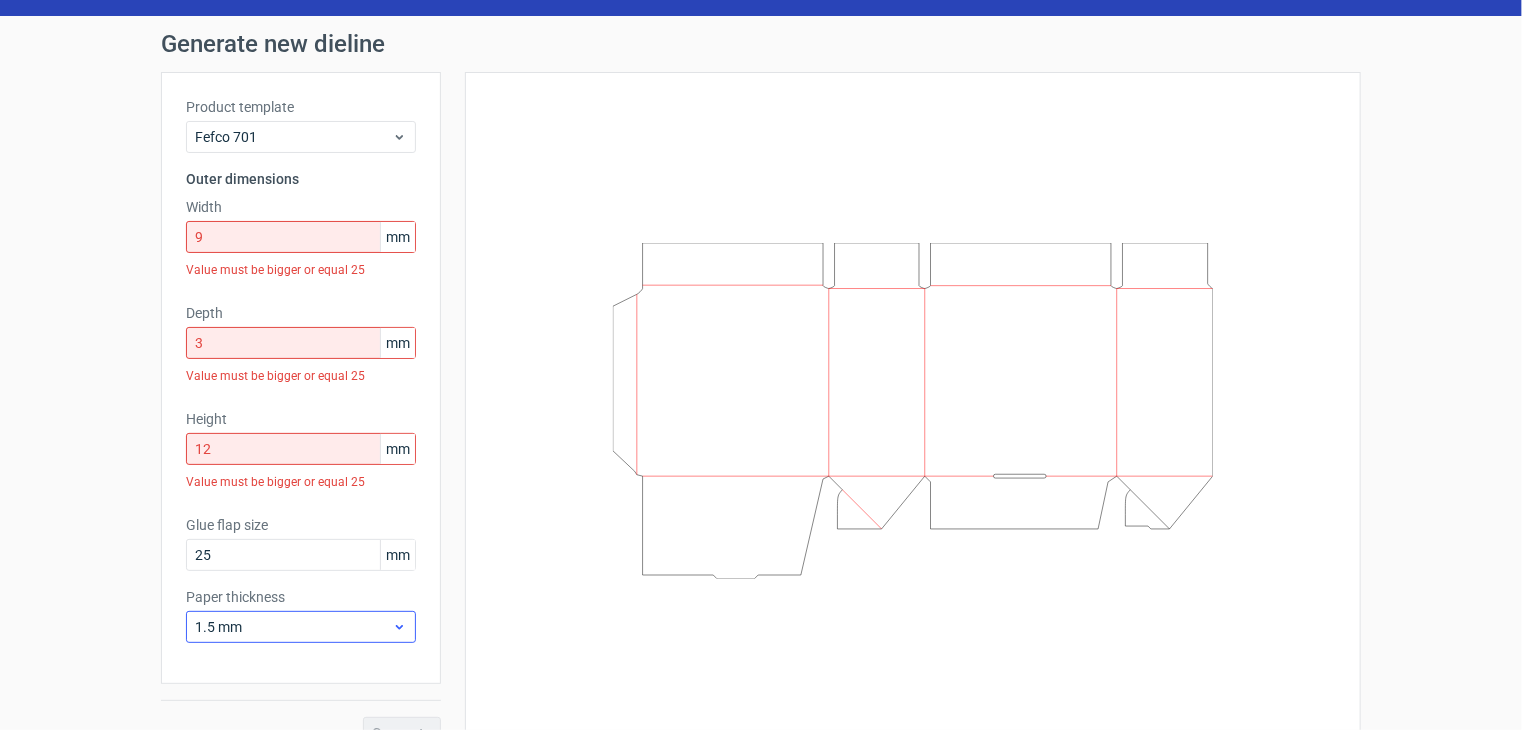 scroll, scrollTop: 82, scrollLeft: 0, axis: vertical 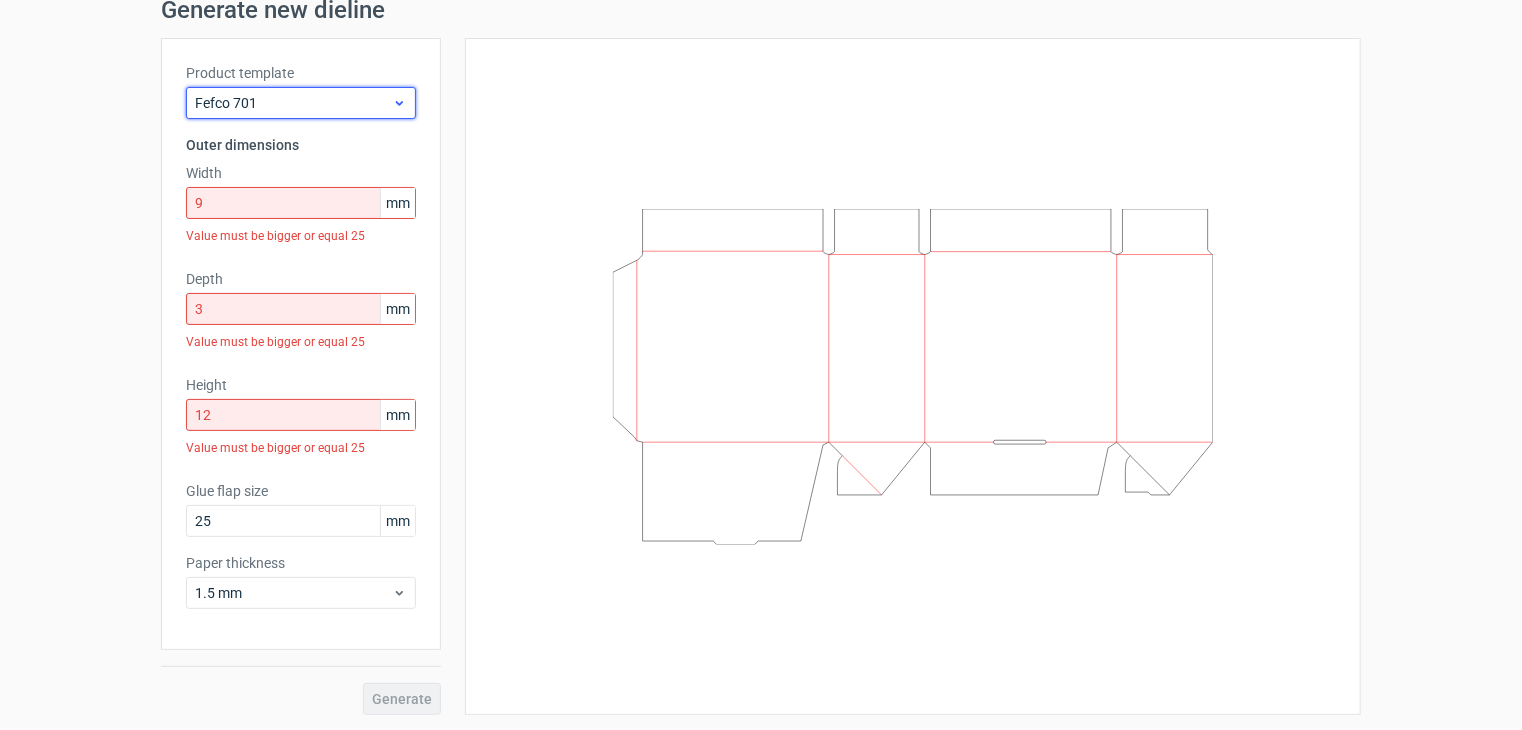 click 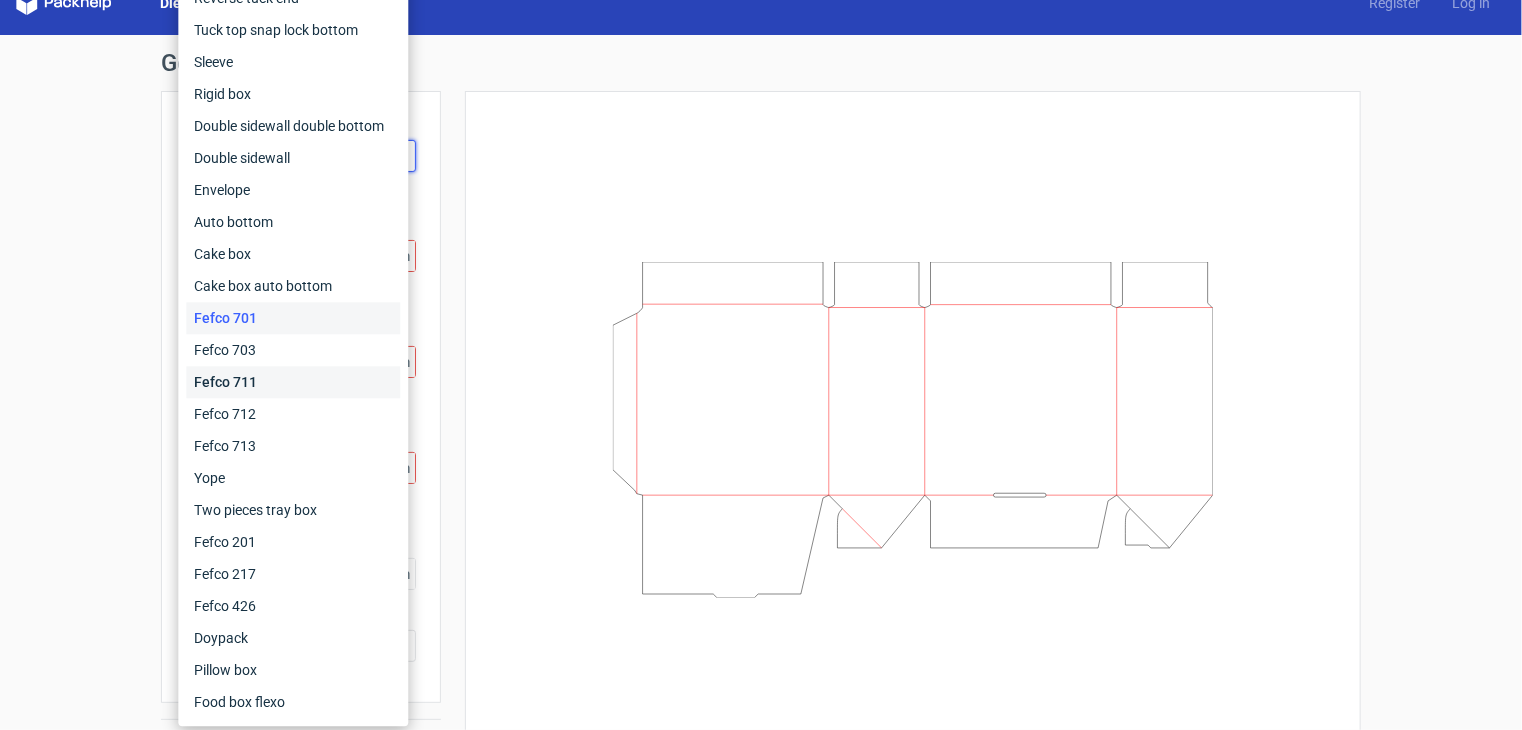 scroll, scrollTop: 0, scrollLeft: 0, axis: both 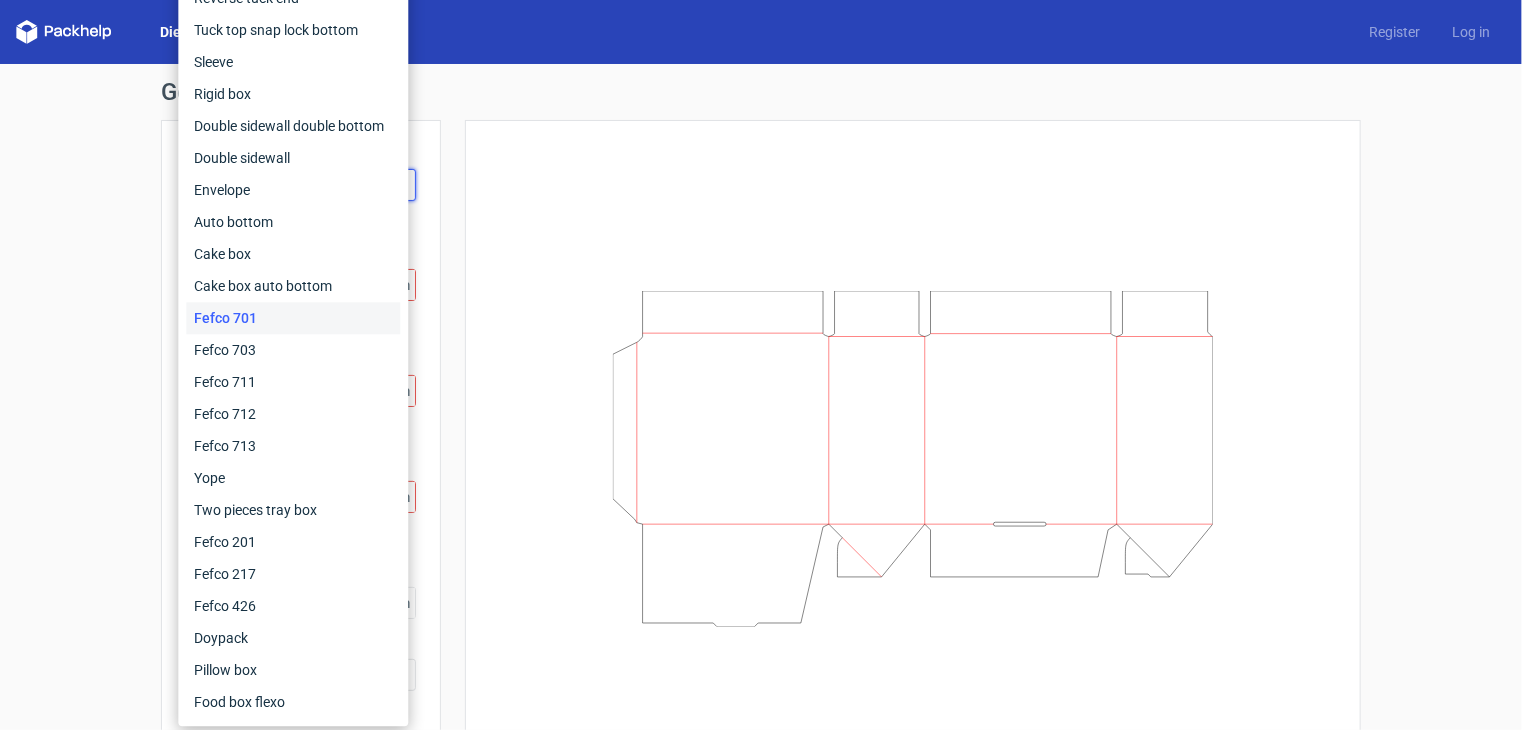 click on "Generate new dieline Product template Fefco 701 Outer dimensions Width [NUMBER] mm Value must be bigger or equal [NUMBER] Depth [NUMBER] mm Value must be bigger or equal [NUMBER] Height [NUMBER] mm Value must be bigger or equal [NUMBER] Glue flap size [NUMBER] mm Paper thickness [NUMBER] mm Generate" at bounding box center (761, 438) 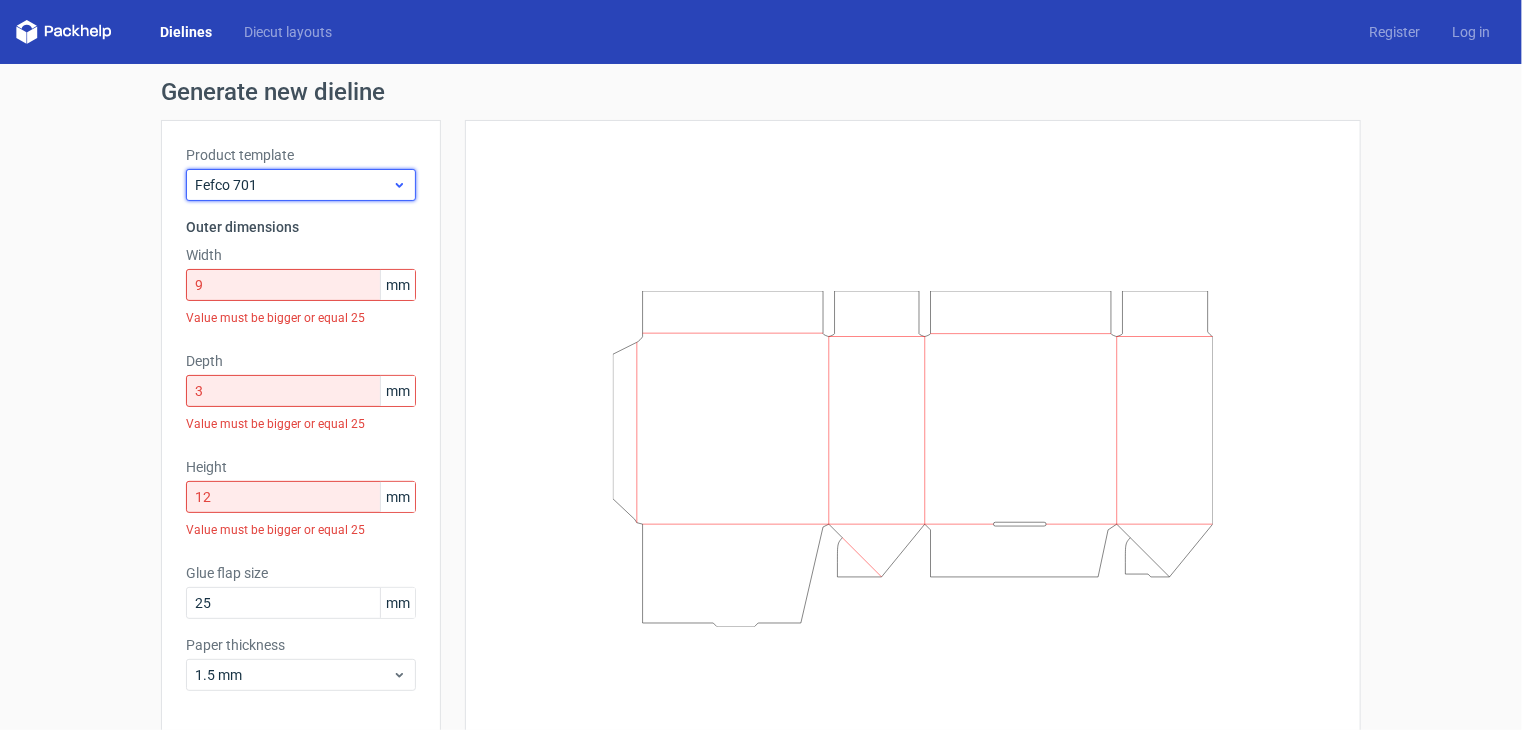 click 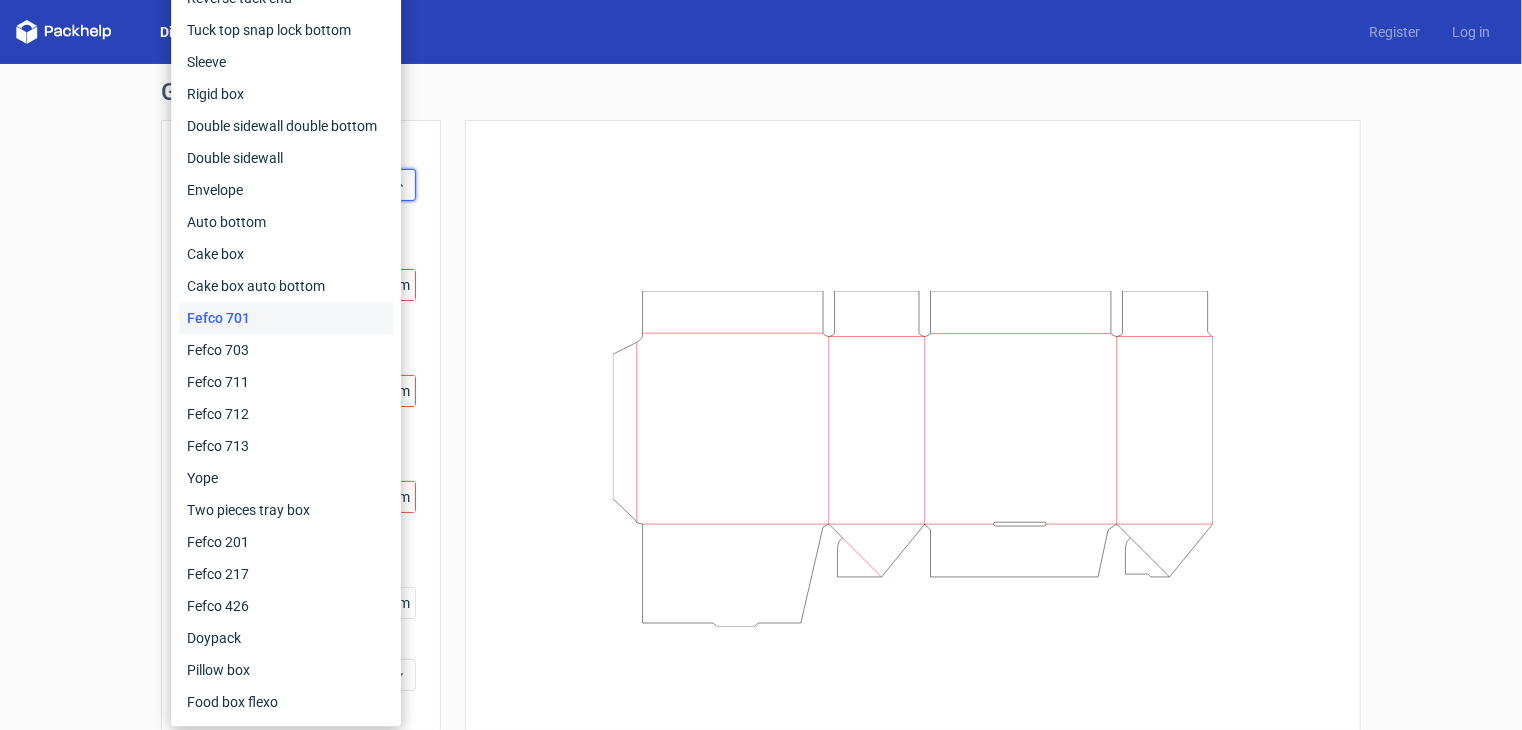 click on "Generate new dieline Product template Fefco 701 Outer dimensions Width [NUMBER] mm Value must be bigger or equal [NUMBER] Depth [NUMBER] mm Value must be bigger or equal [NUMBER] Height [NUMBER] mm Value must be bigger or equal [NUMBER] Glue flap size [NUMBER] mm Paper thickness [NUMBER] mm Generate" at bounding box center [761, 438] 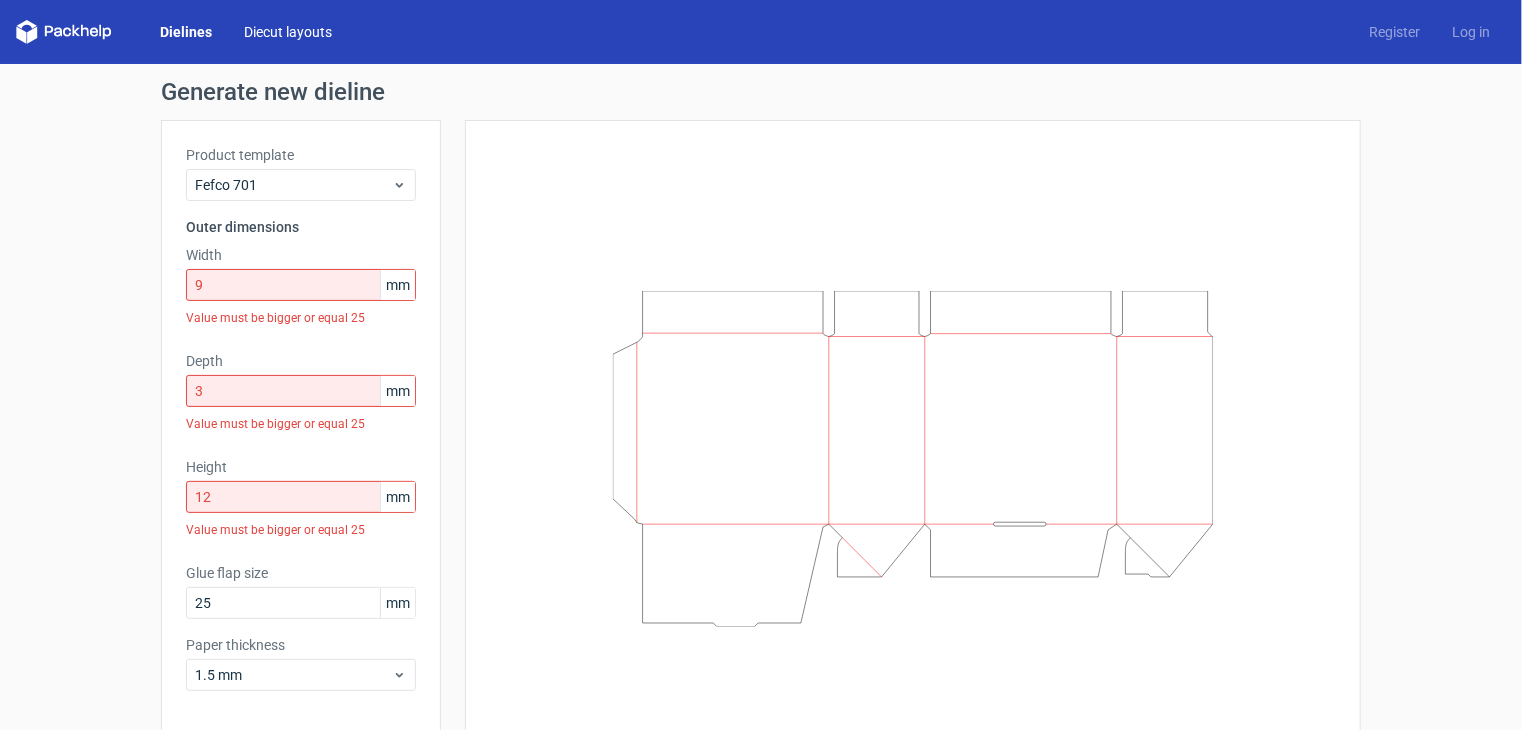 click on "Diecut layouts" at bounding box center (288, 32) 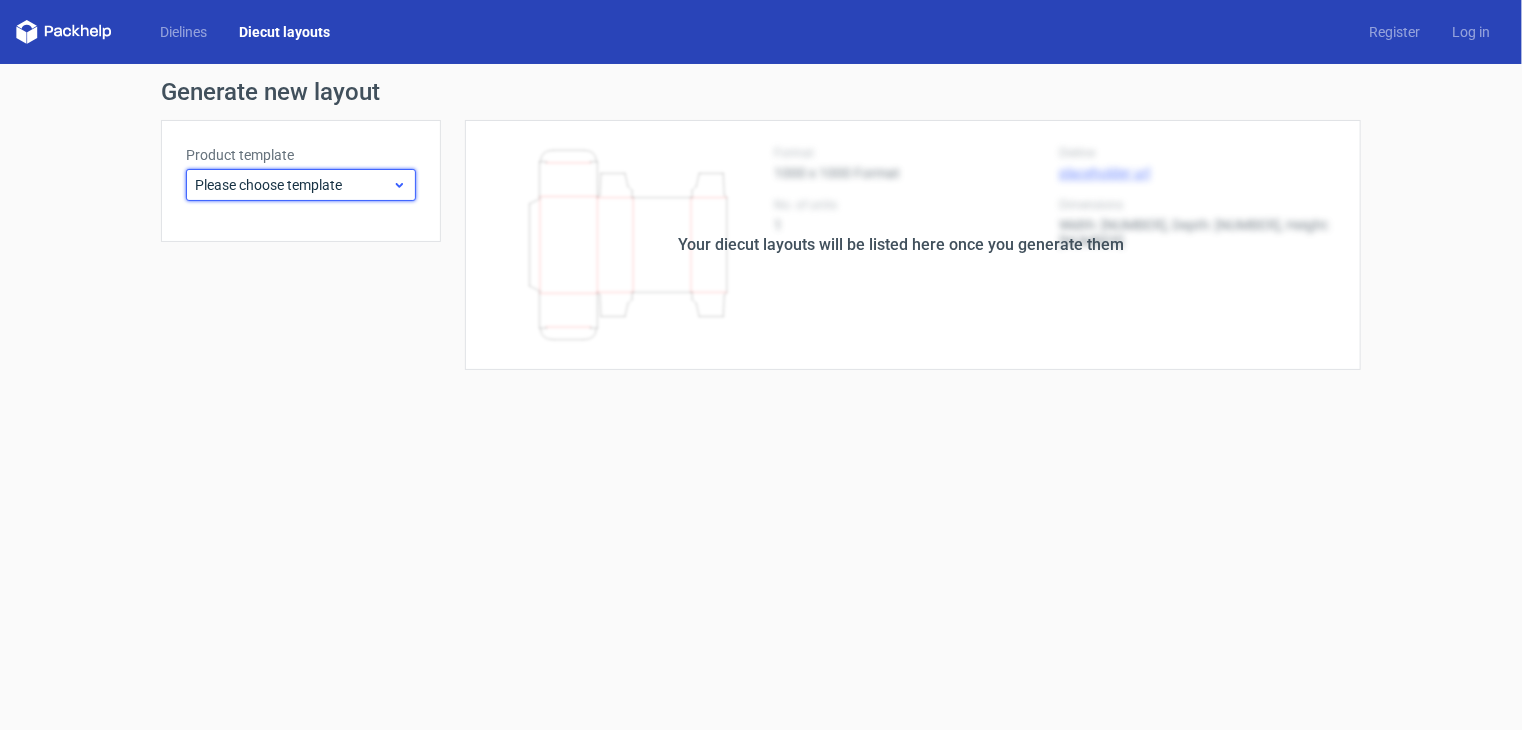 click on "Please choose template" at bounding box center [293, 185] 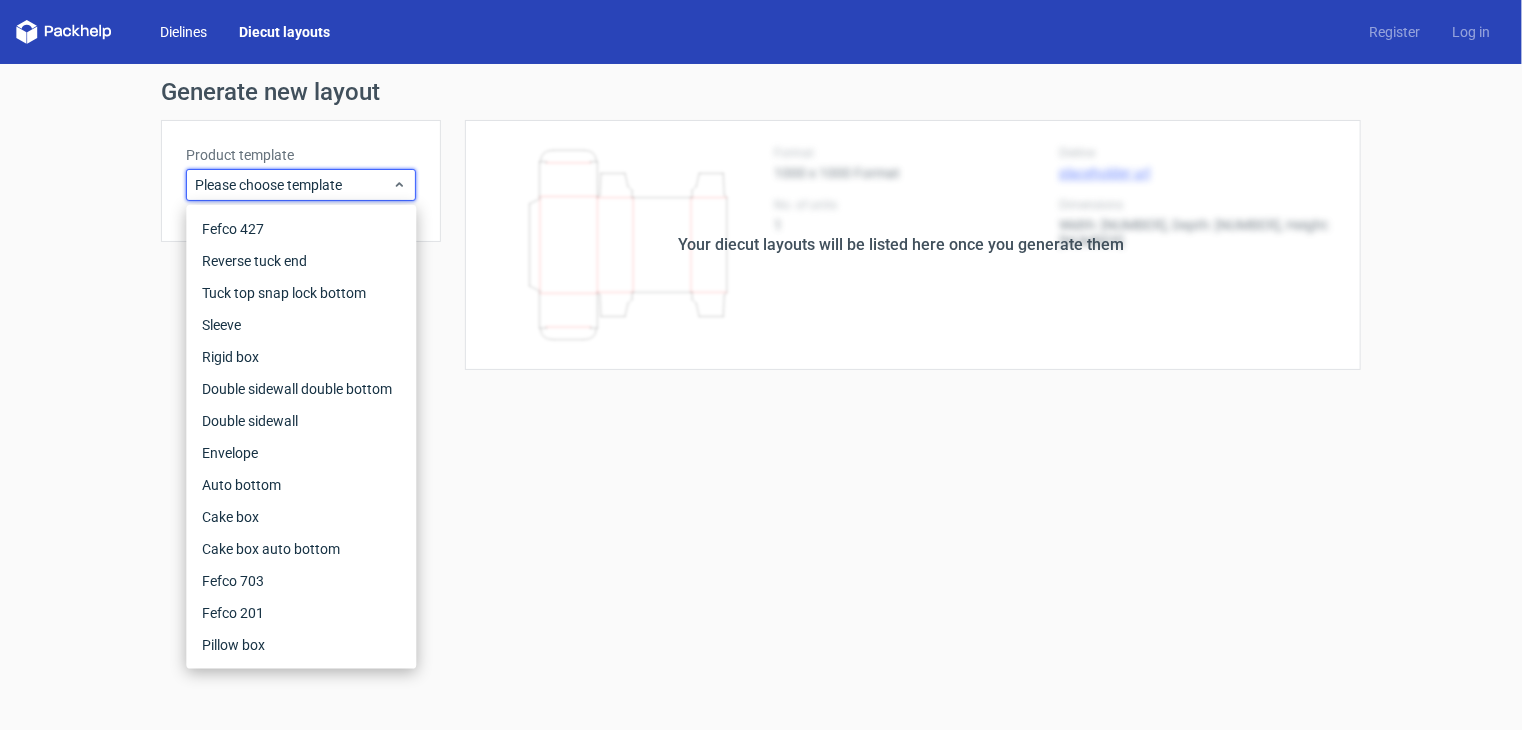 click on "Dielines" at bounding box center (183, 32) 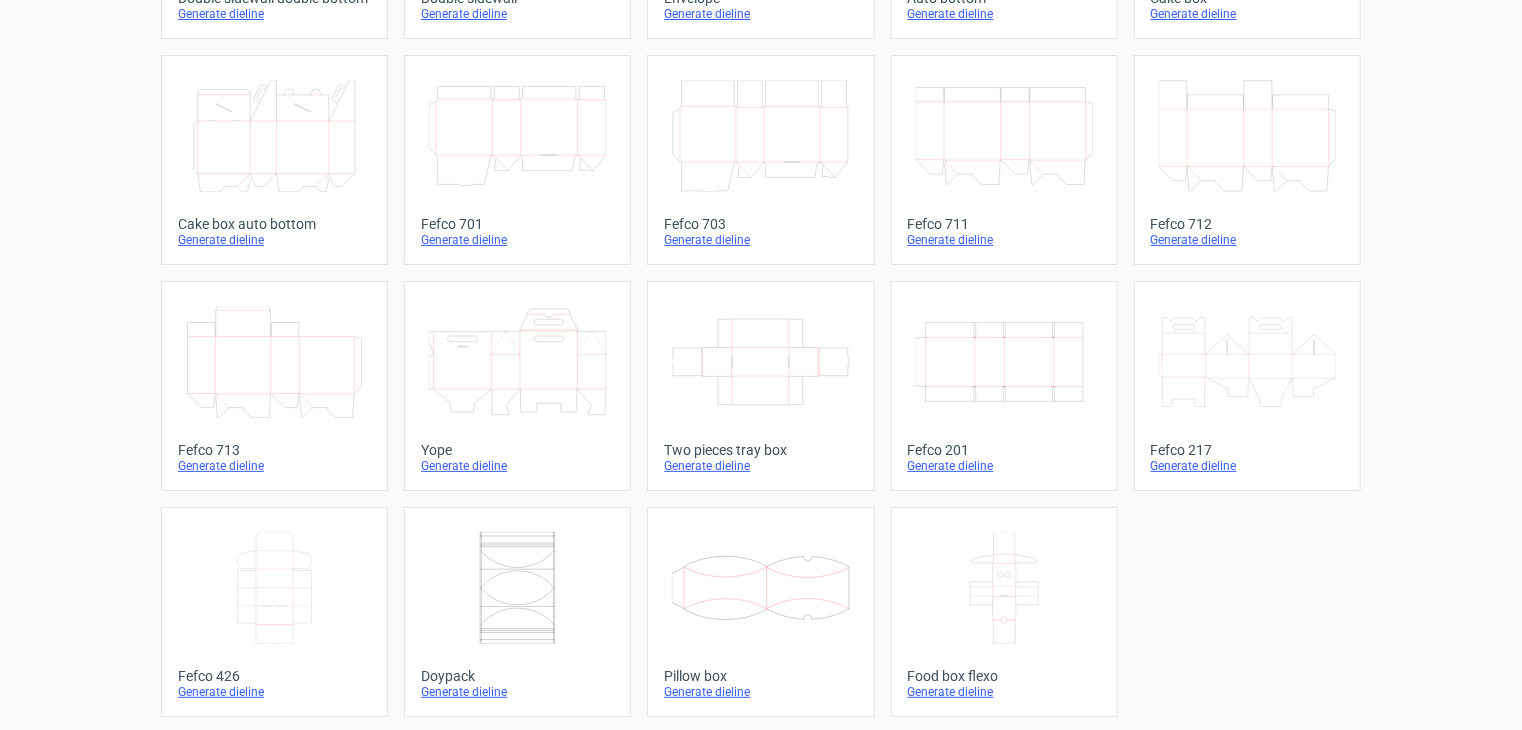 scroll, scrollTop: 417, scrollLeft: 0, axis: vertical 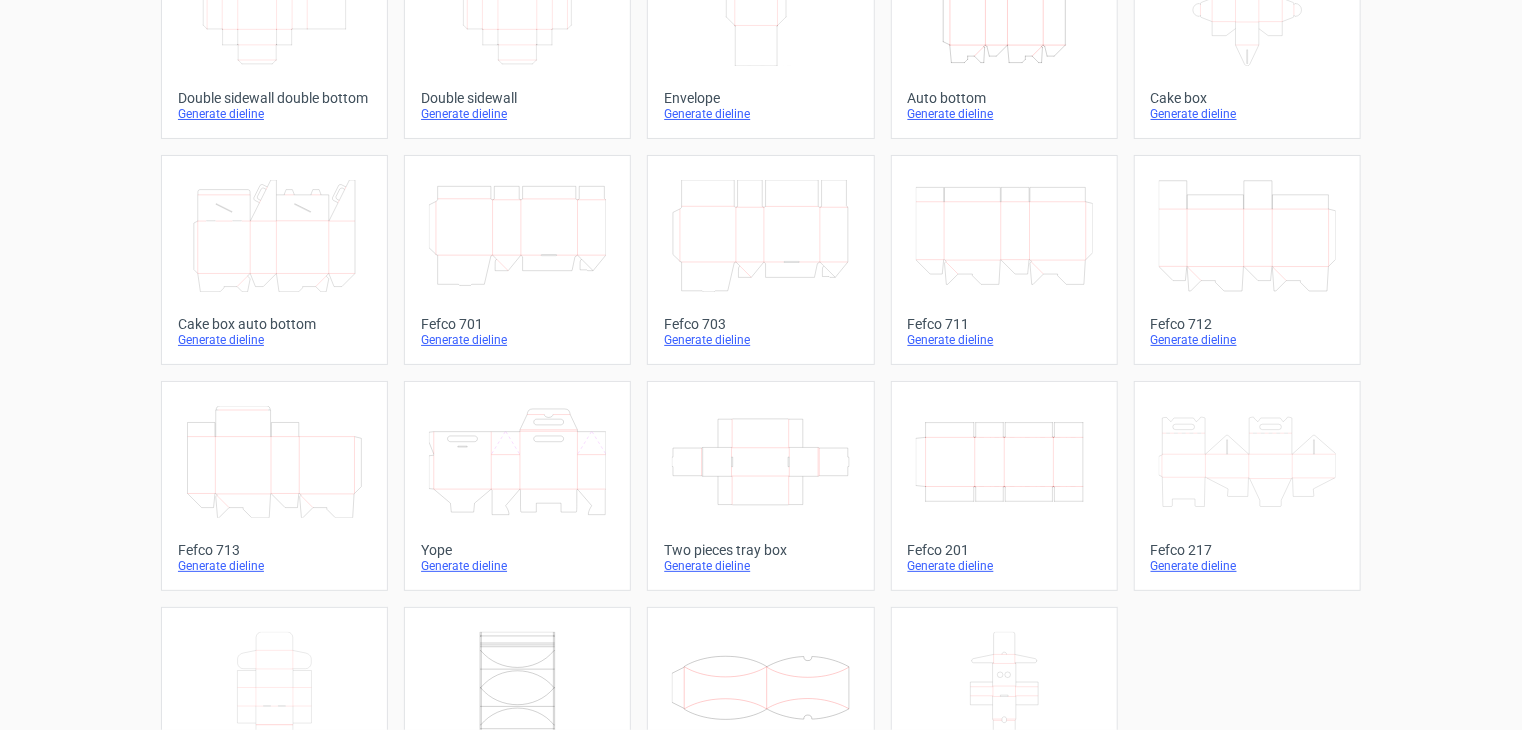 click 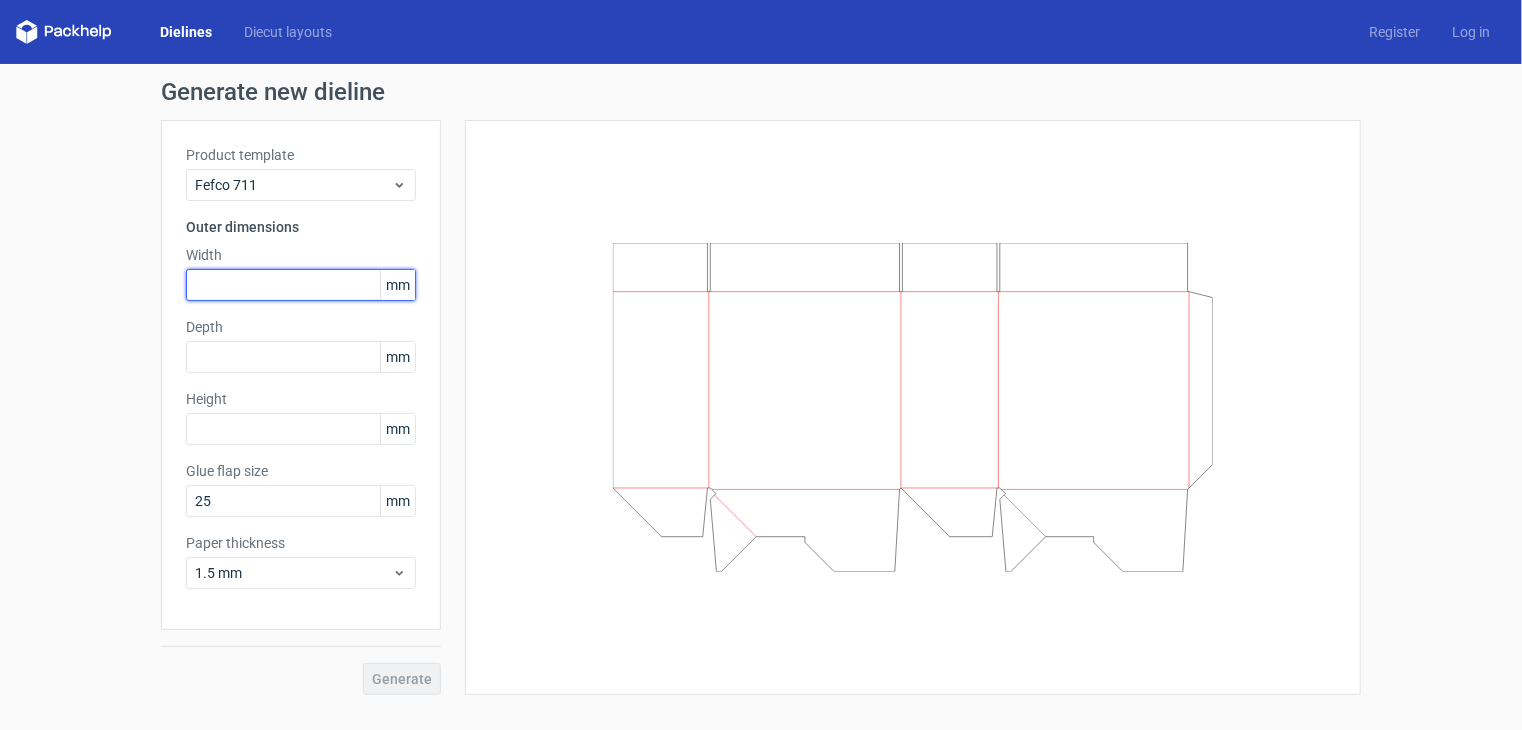 click at bounding box center (301, 285) 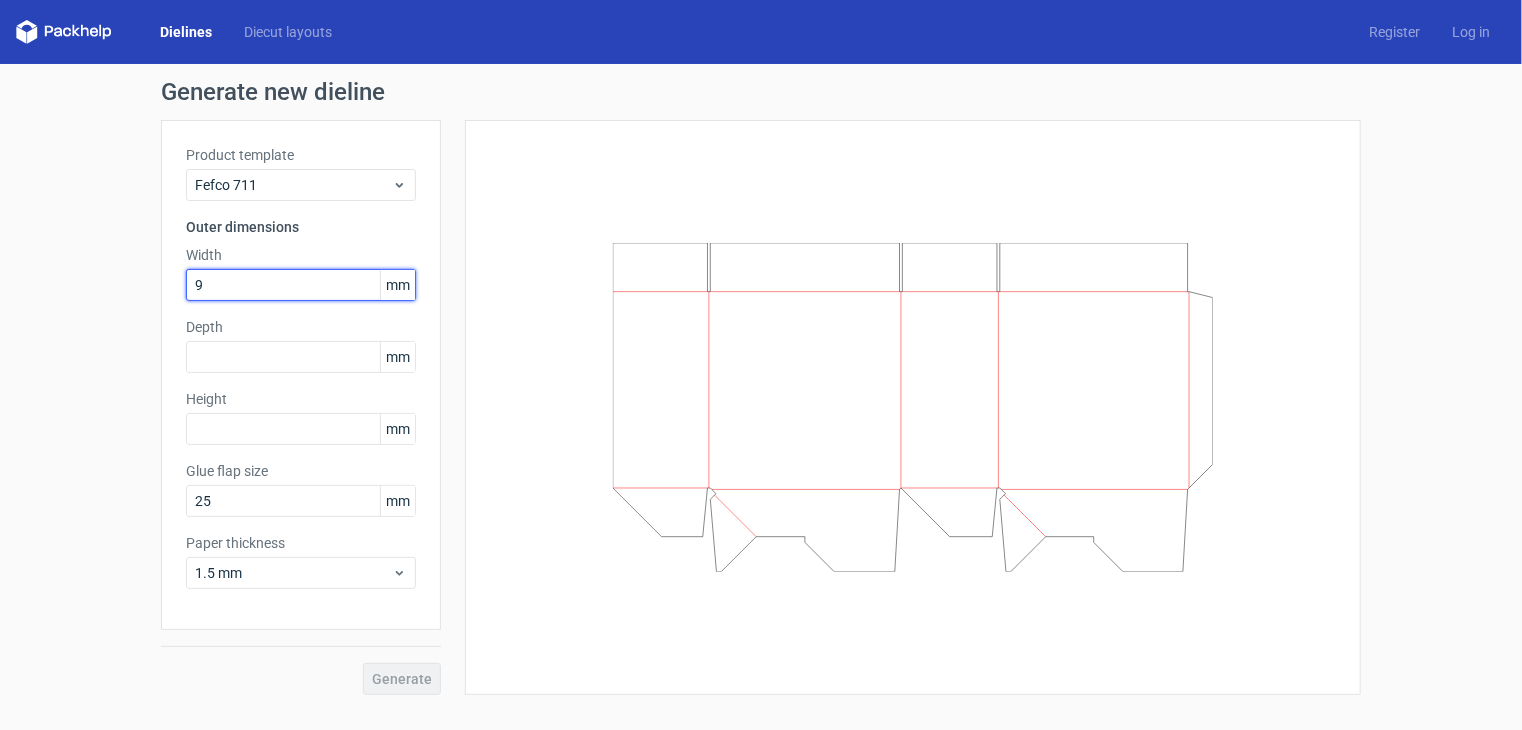 type on "9" 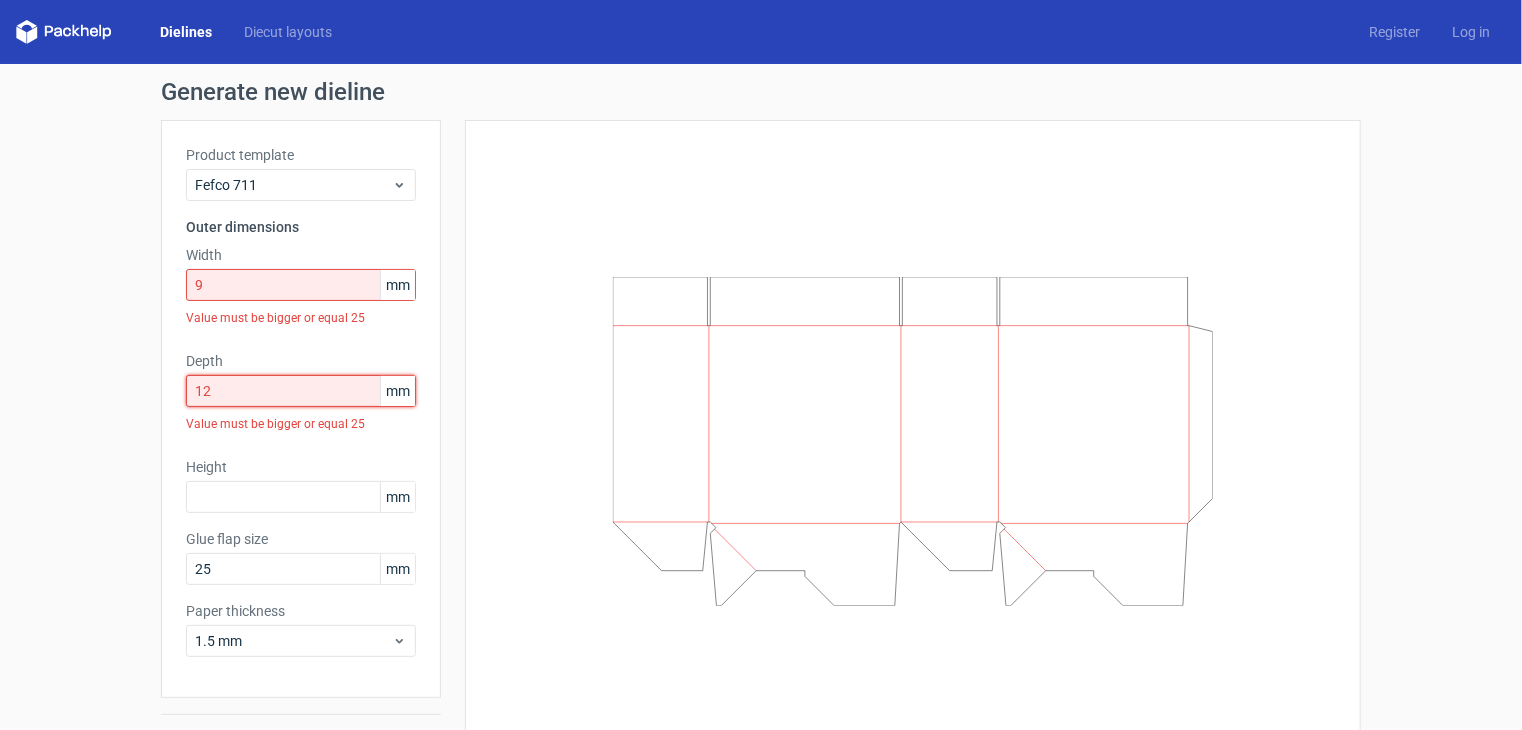 click on "12" at bounding box center (301, 391) 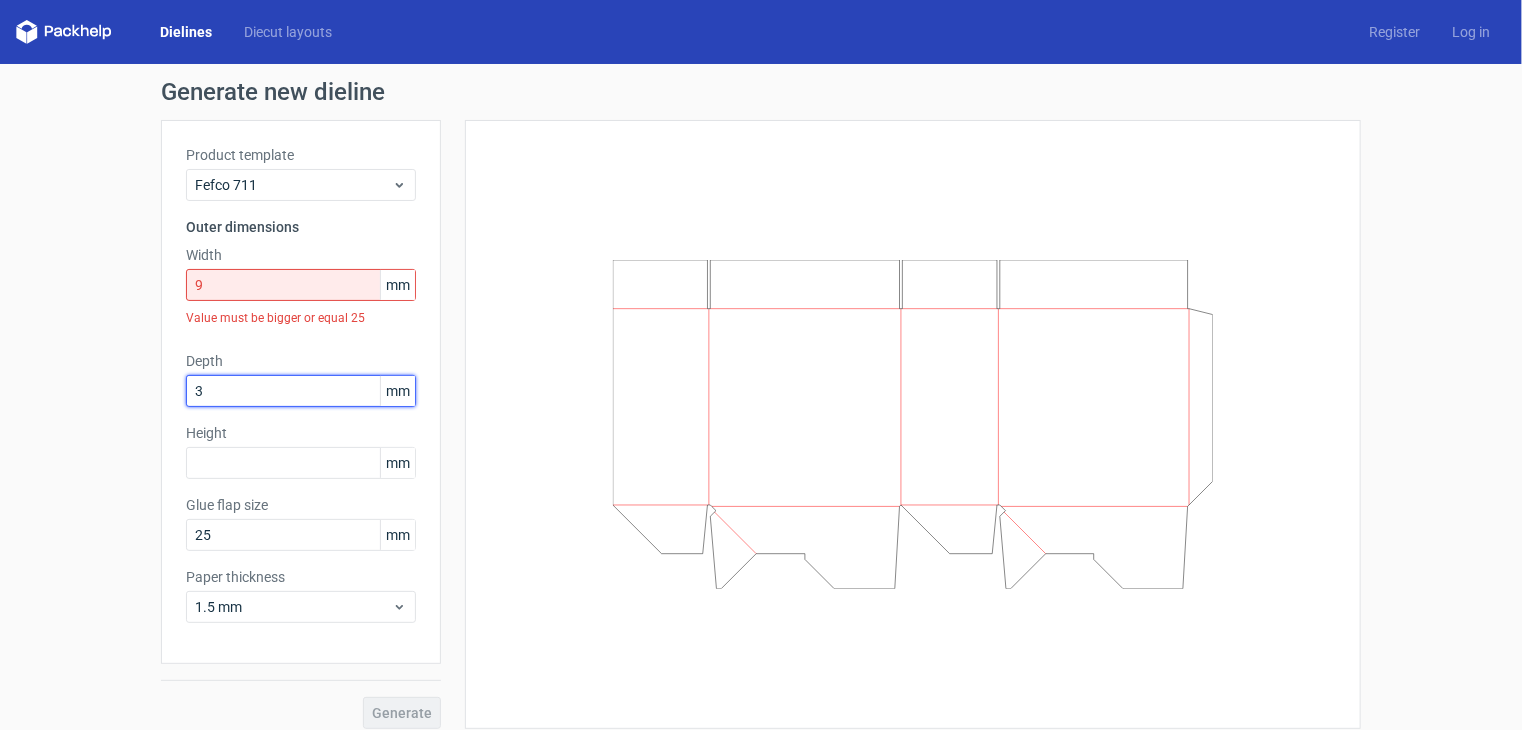 type on "3" 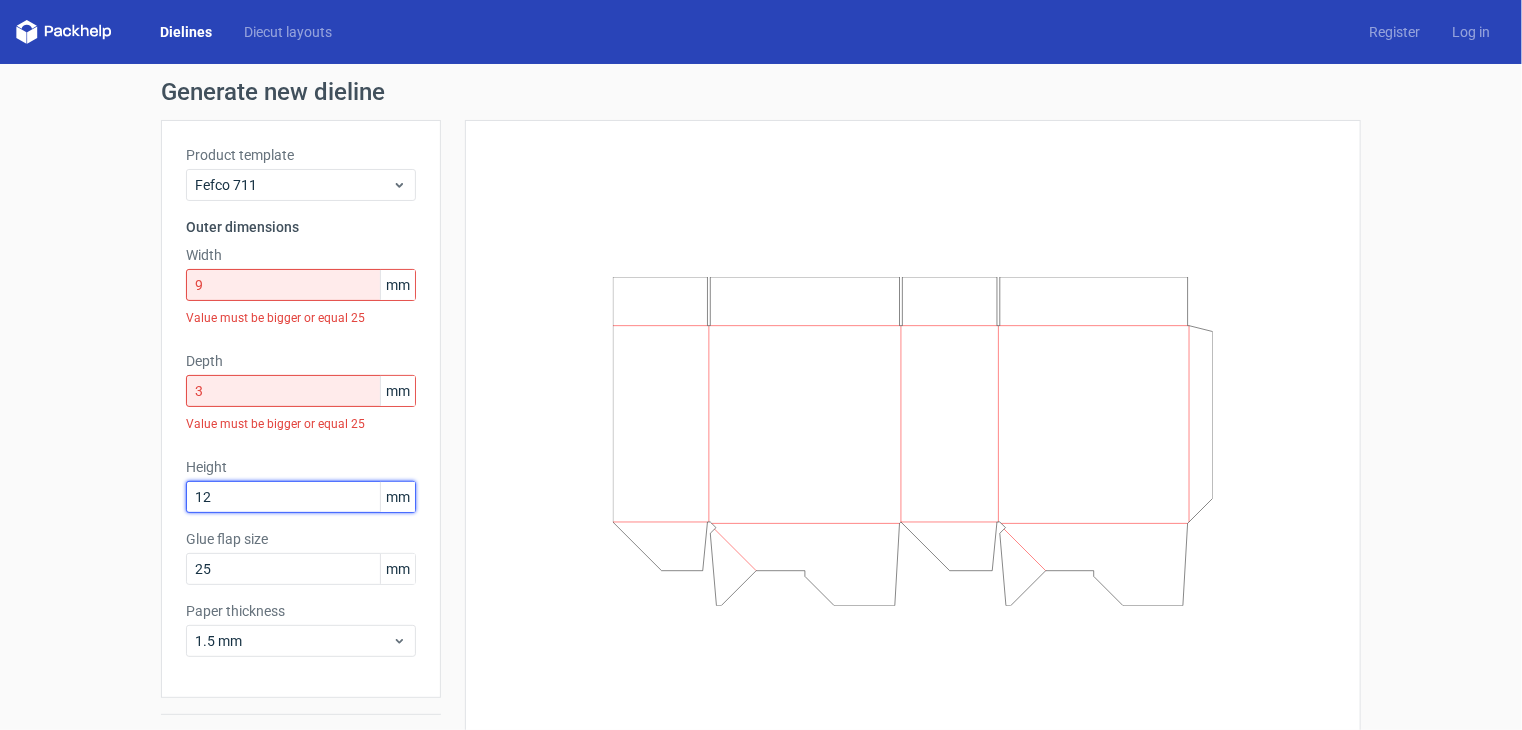 type on "12" 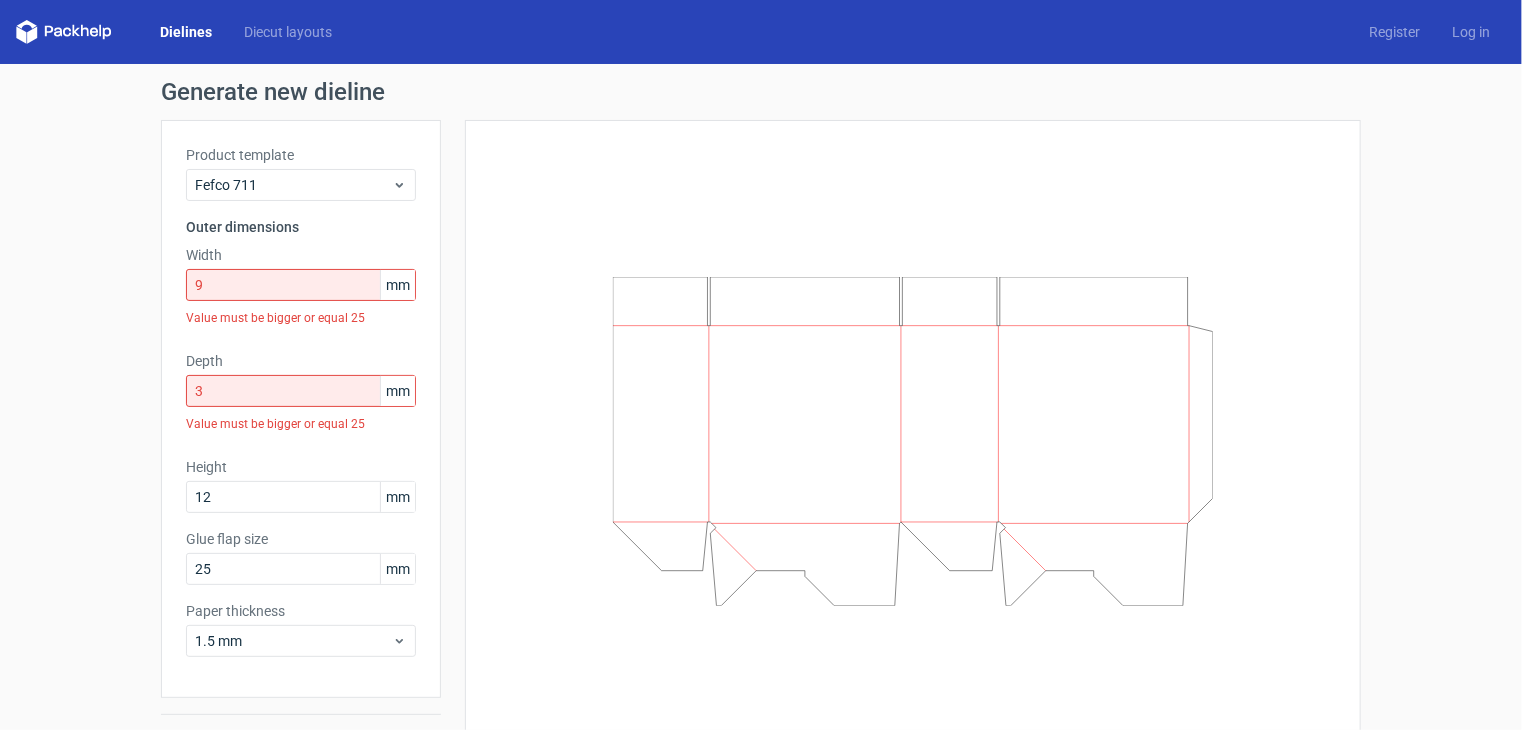 click on "Generate new dieline Product template Fefco 711 Outer dimensions Width [NUMBER] mm Value must be bigger or equal [NUMBER] Depth [NUMBER] mm Value must be bigger or equal [NUMBER] Height [NUMBER] mm Glue flap size [NUMBER] mm Paper thickness [NUMBER] mm Generate" at bounding box center [761, 421] 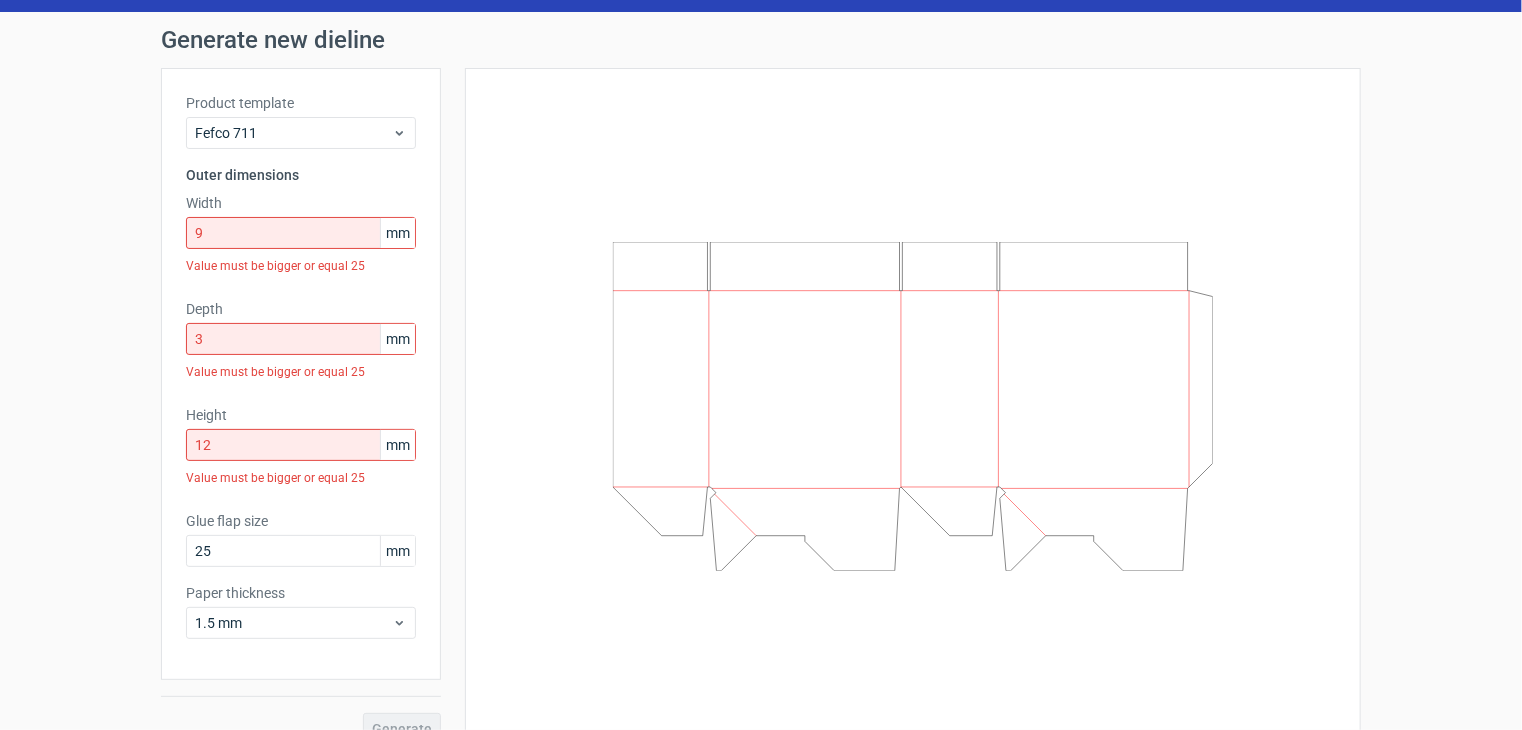scroll, scrollTop: 82, scrollLeft: 0, axis: vertical 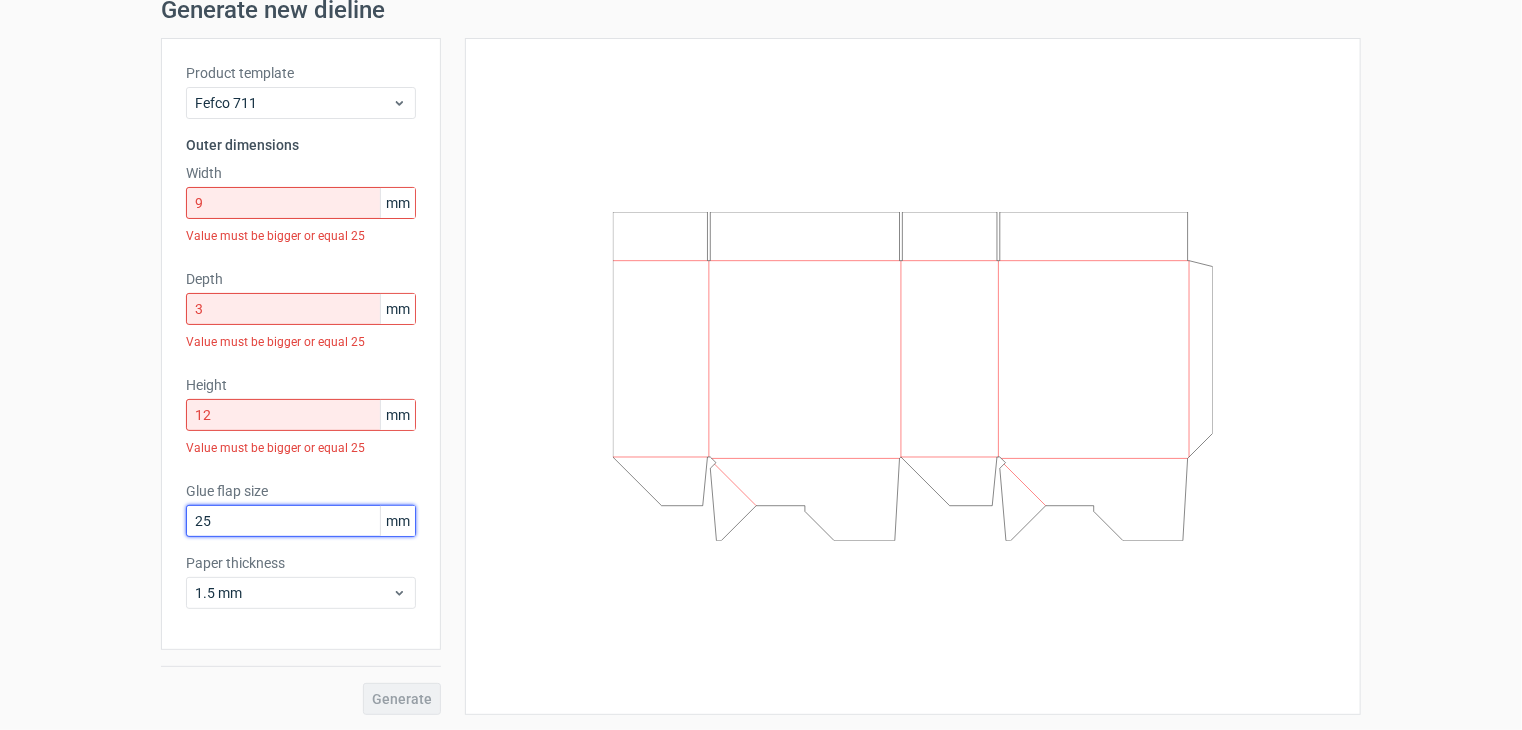 click on "25" at bounding box center [301, 521] 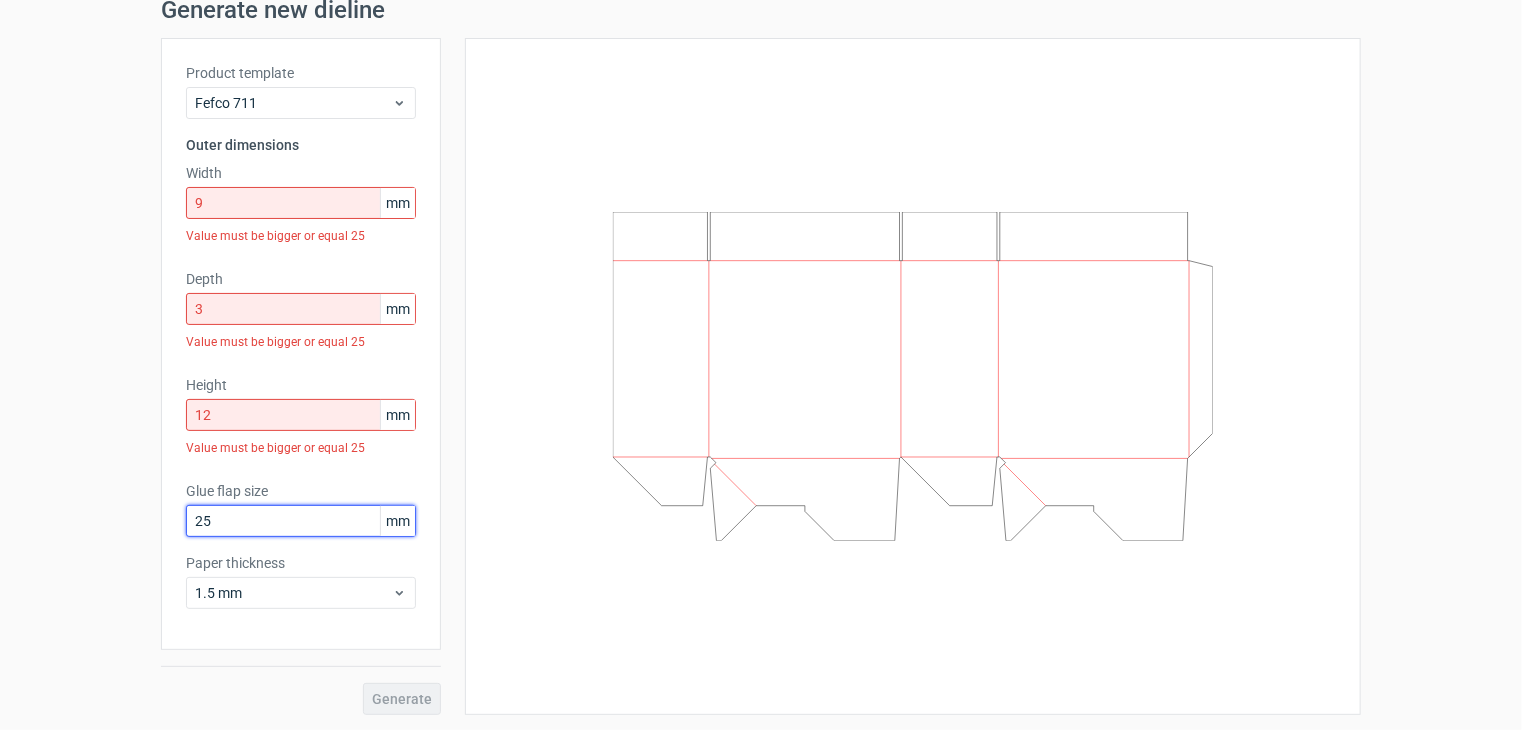 type on "2" 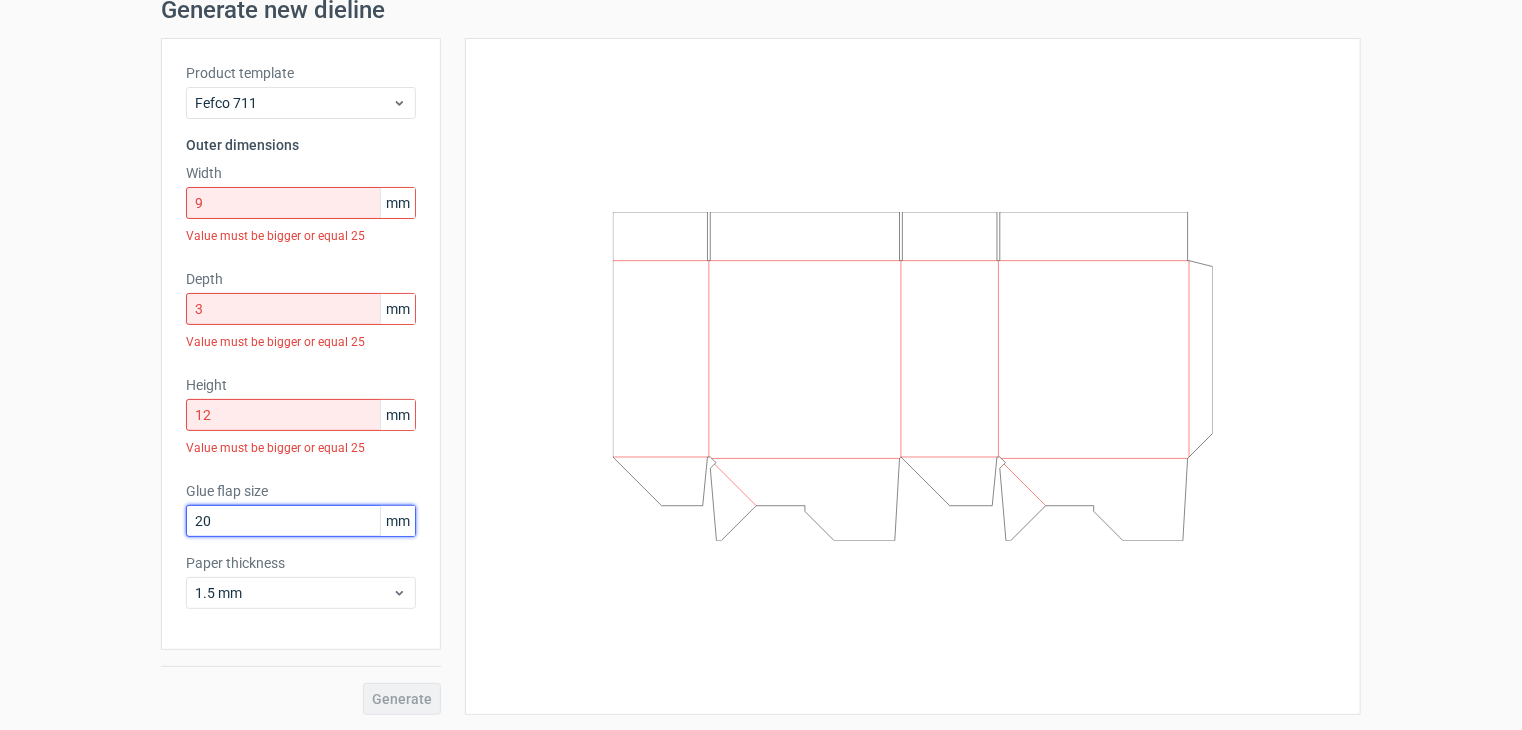 type on "20" 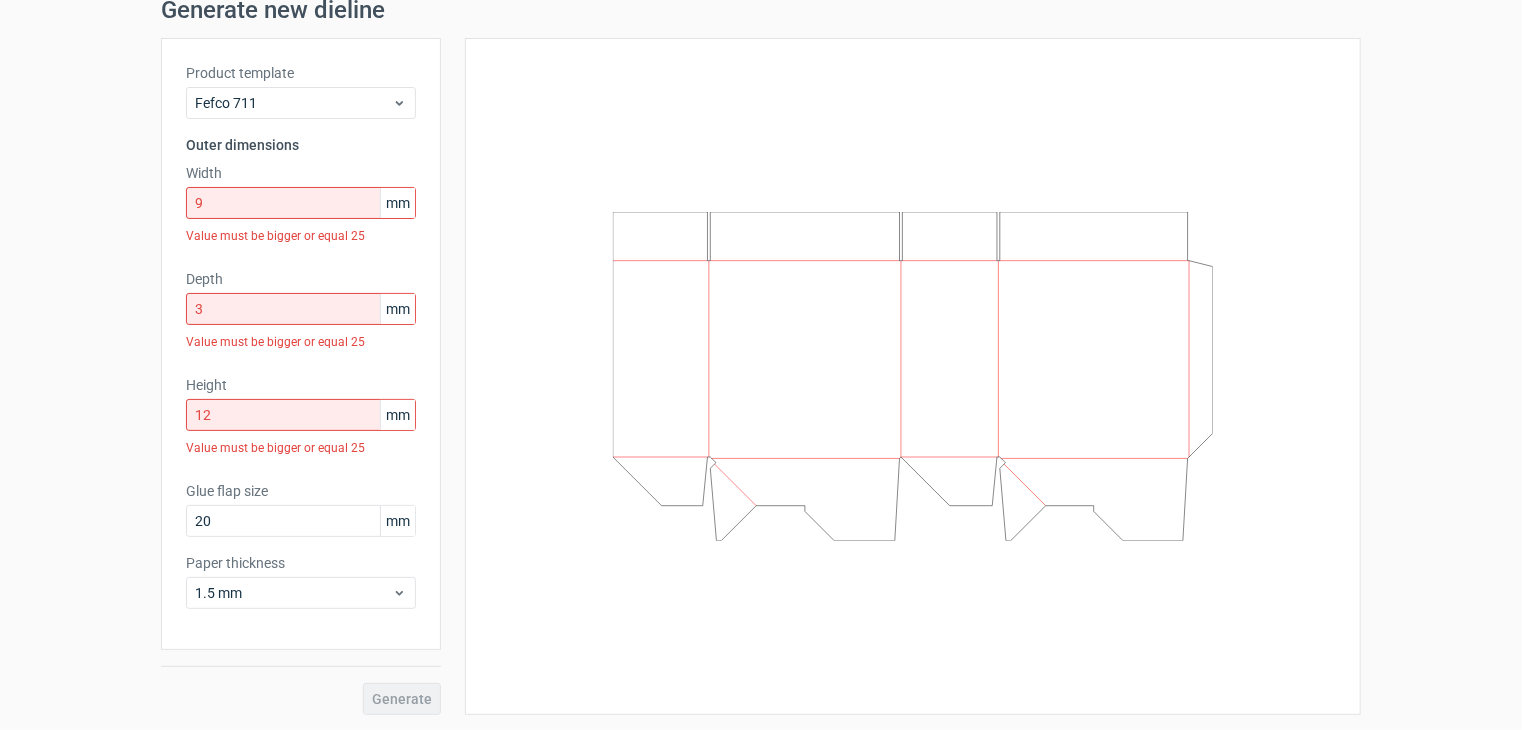 click on "Generate new dieline Product template Fefco 711 Outer dimensions Width [NUMBER] mm Value must be bigger or equal [NUMBER] Depth [NUMBER] mm Value must be bigger or equal [NUMBER] Height [NUMBER] mm Value must be bigger or equal [NUMBER] Glue flap size [NUMBER] mm Paper thickness [NUMBER] mm Generate" at bounding box center [761, 356] 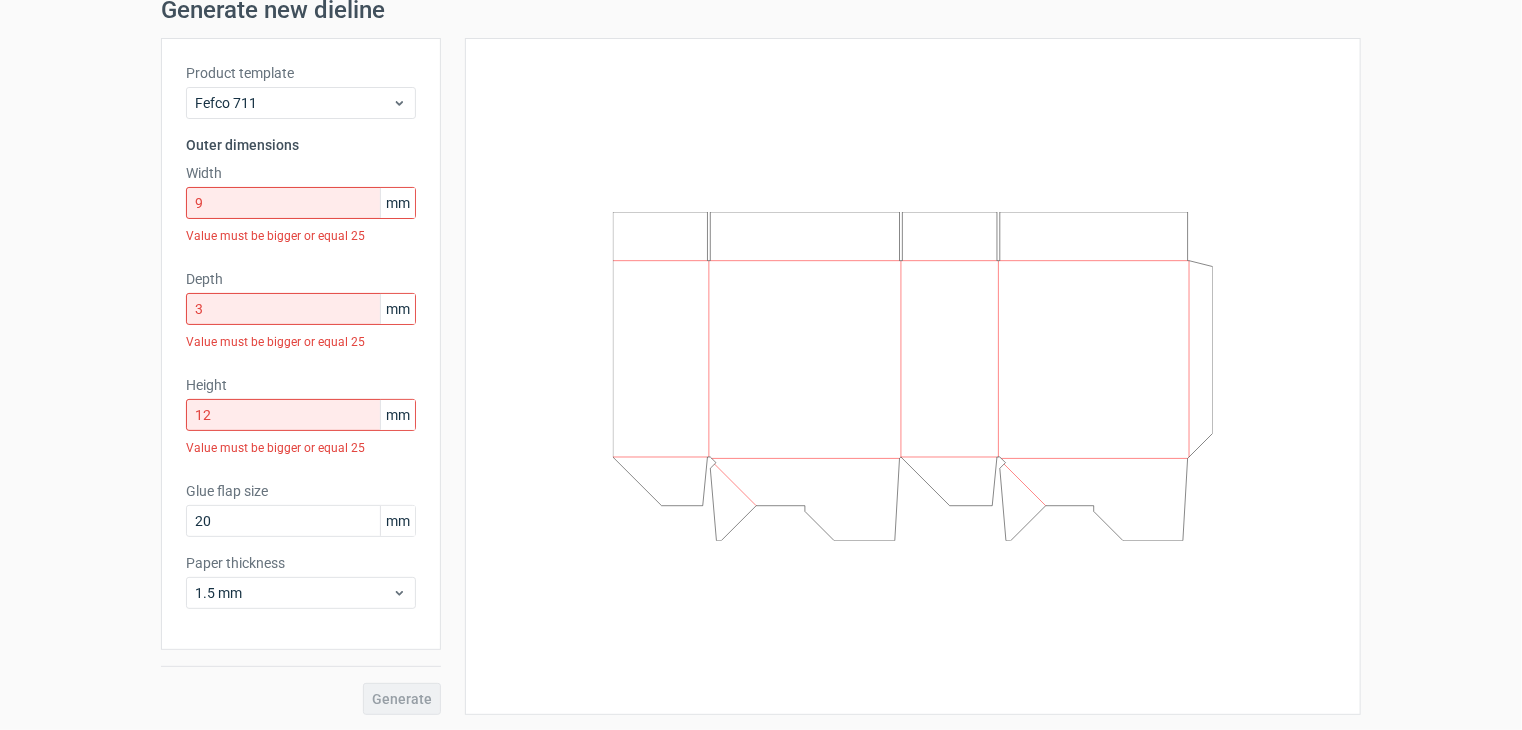 click on "Generate" at bounding box center [301, 682] 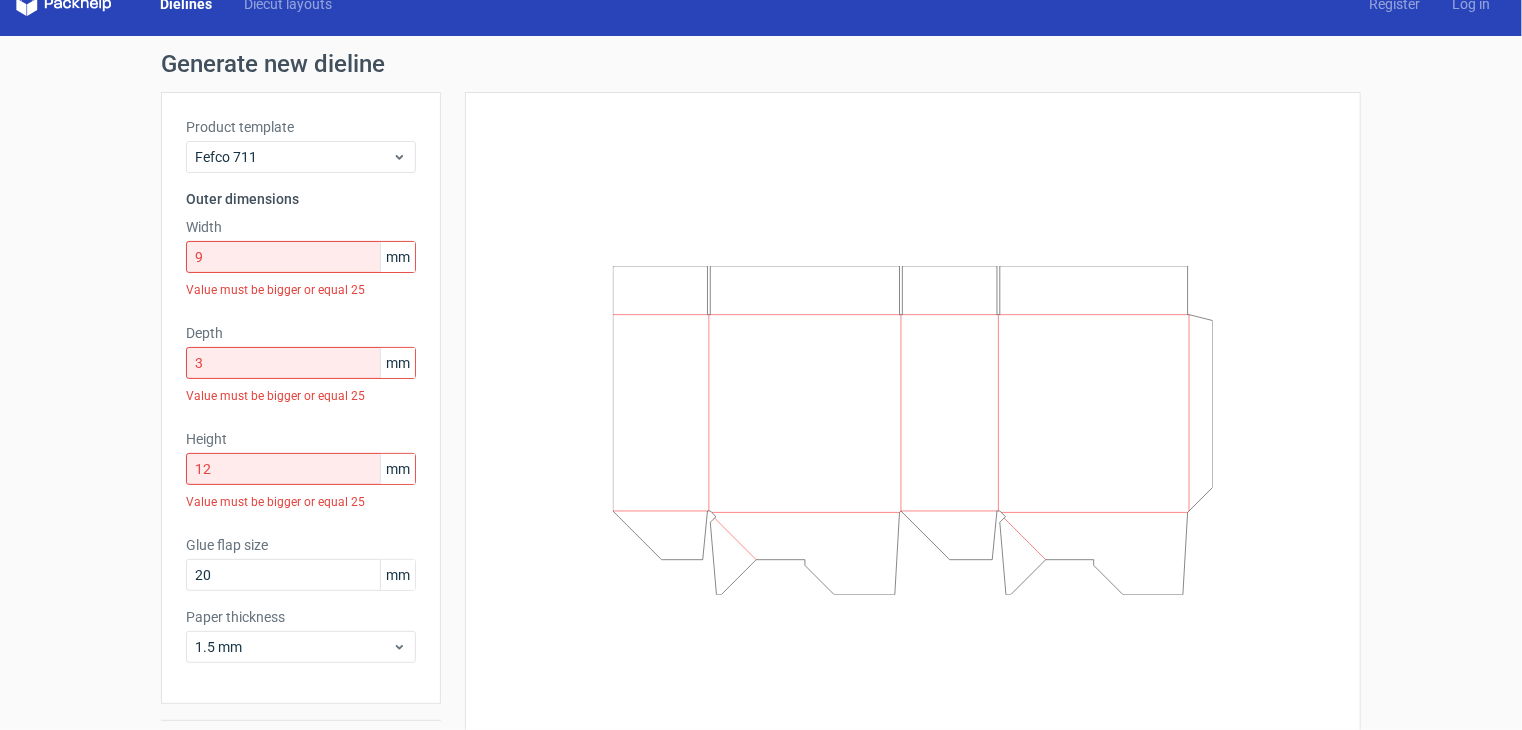 scroll, scrollTop: 0, scrollLeft: 0, axis: both 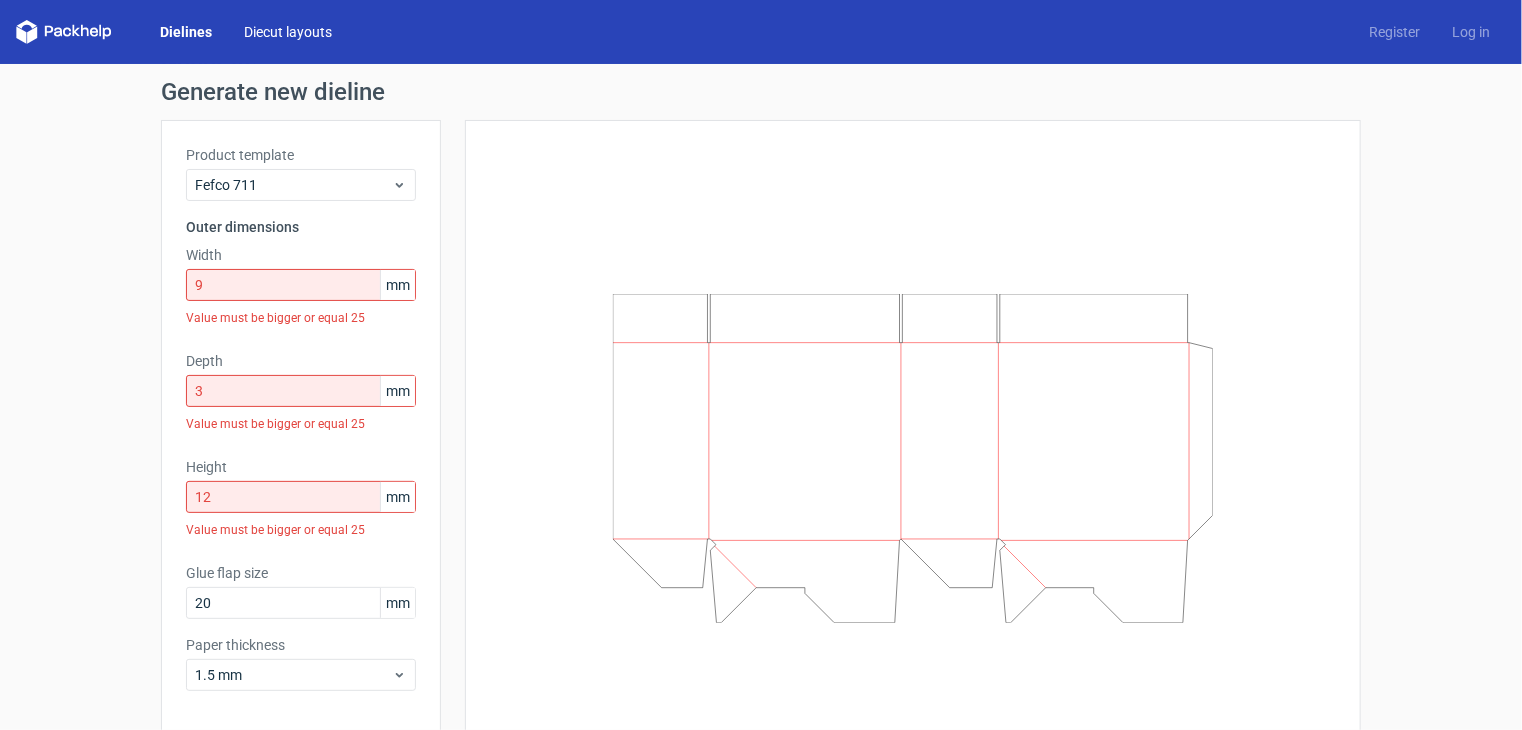 click on "Diecut layouts" at bounding box center (288, 32) 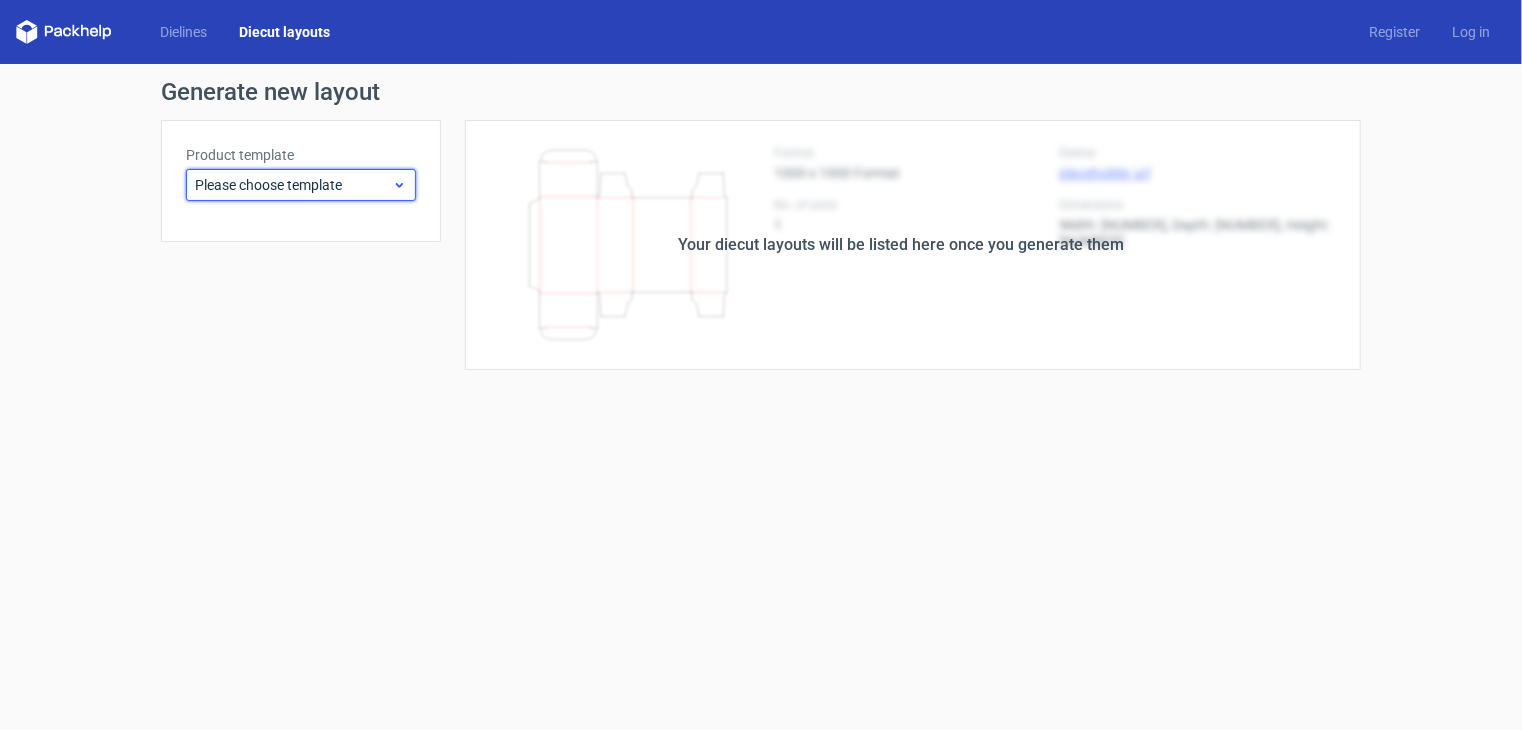 click 